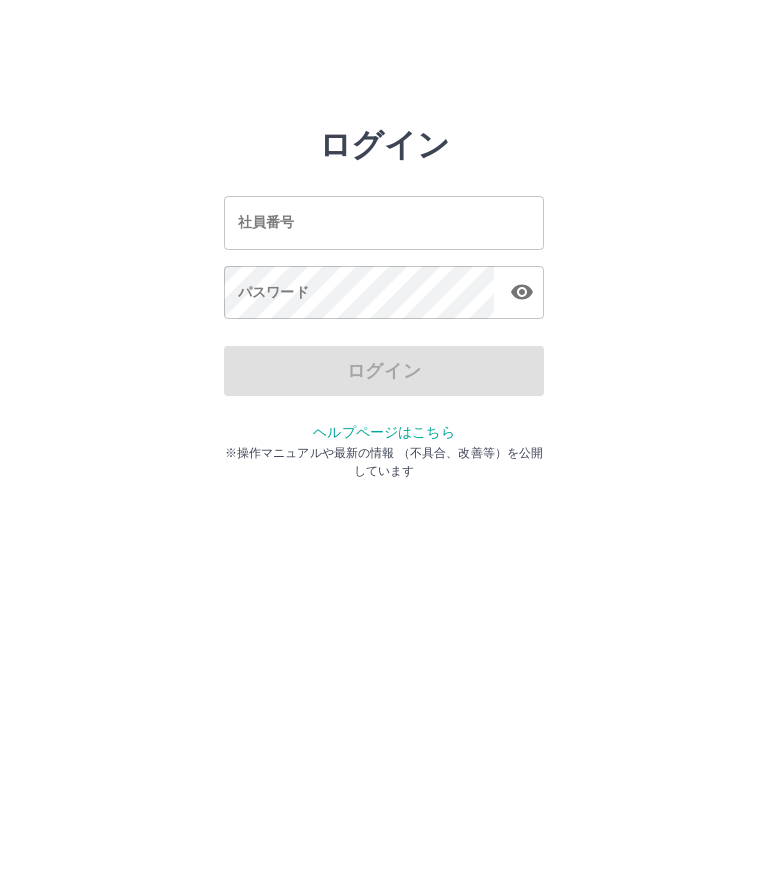 scroll, scrollTop: 0, scrollLeft: 0, axis: both 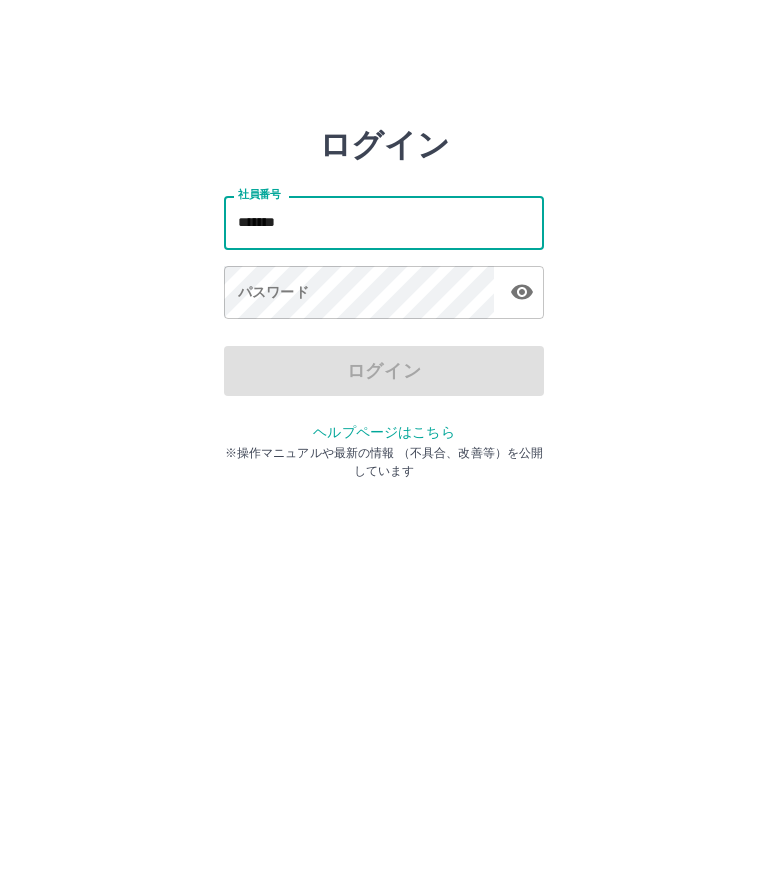 type on "*******" 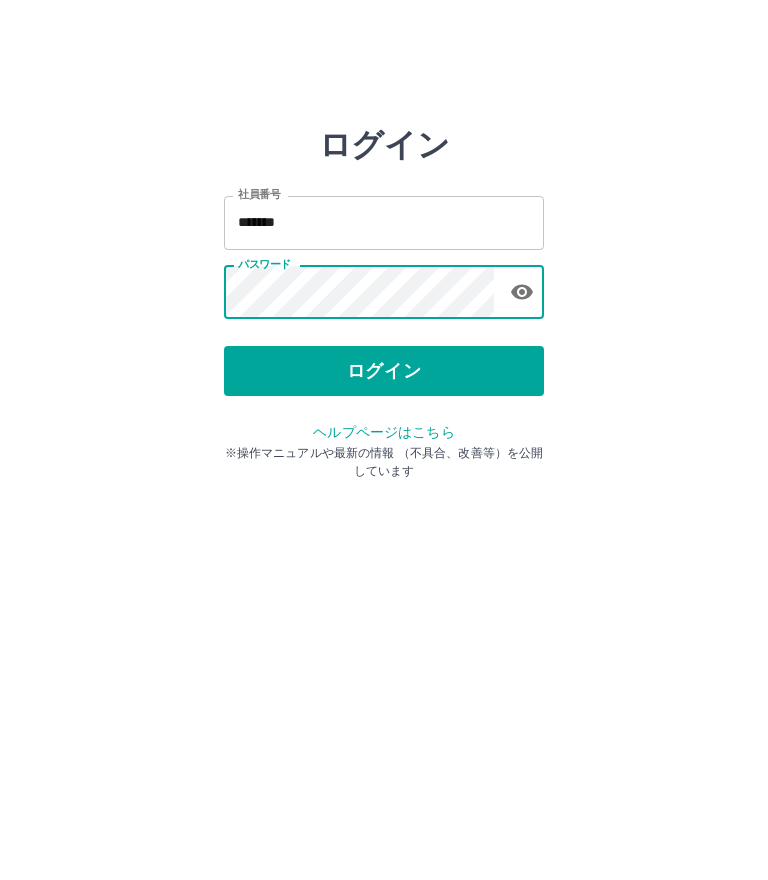 click on "ログイン" at bounding box center [384, 371] 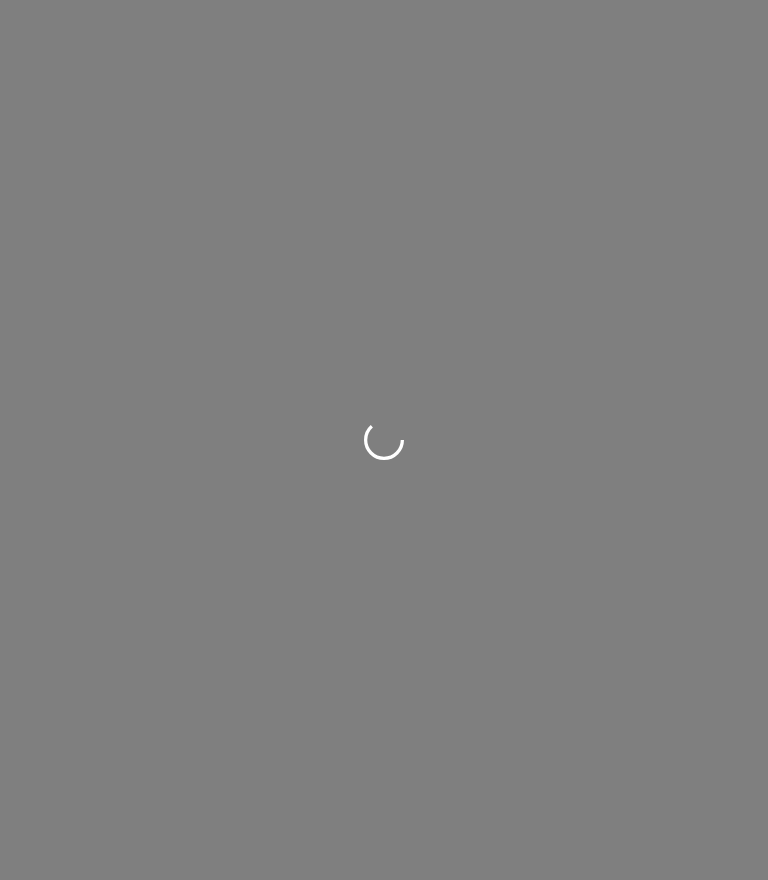 scroll, scrollTop: 0, scrollLeft: 0, axis: both 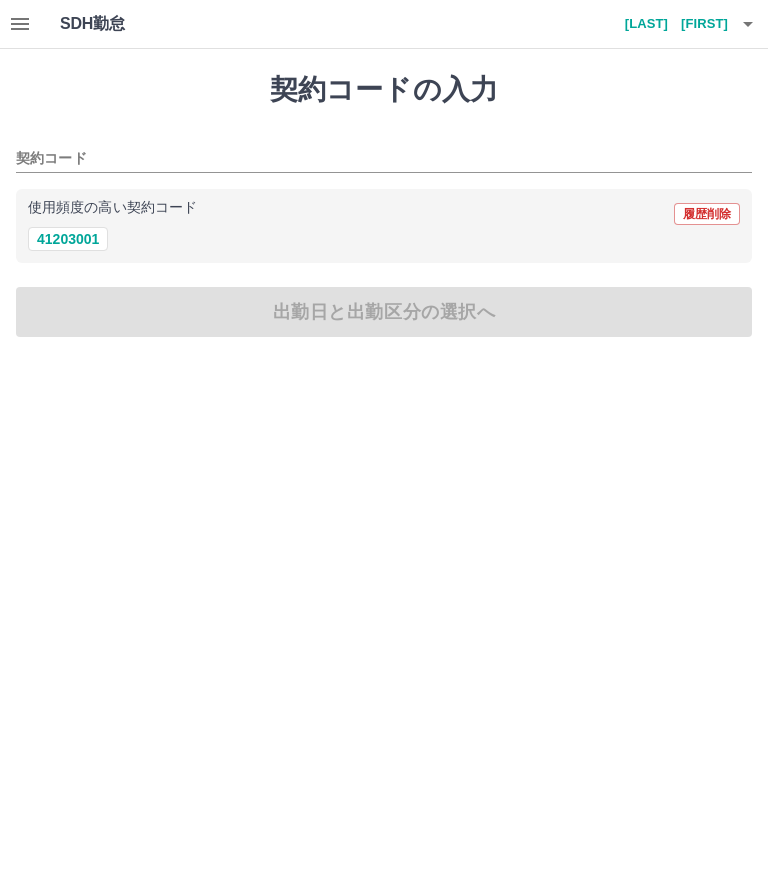 click on "41203001" at bounding box center [68, 239] 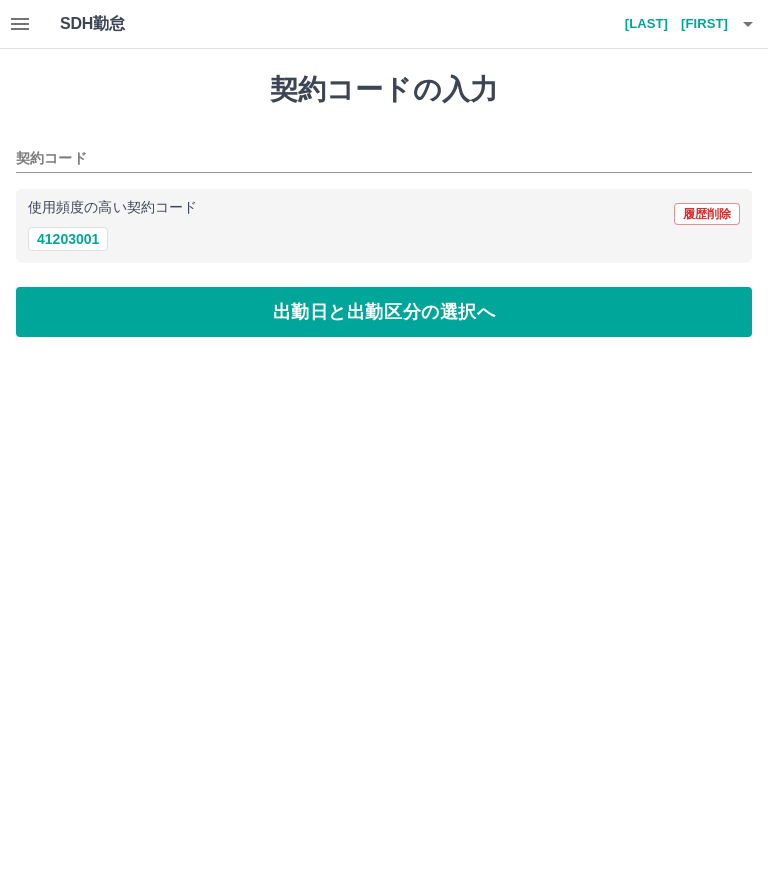type on "********" 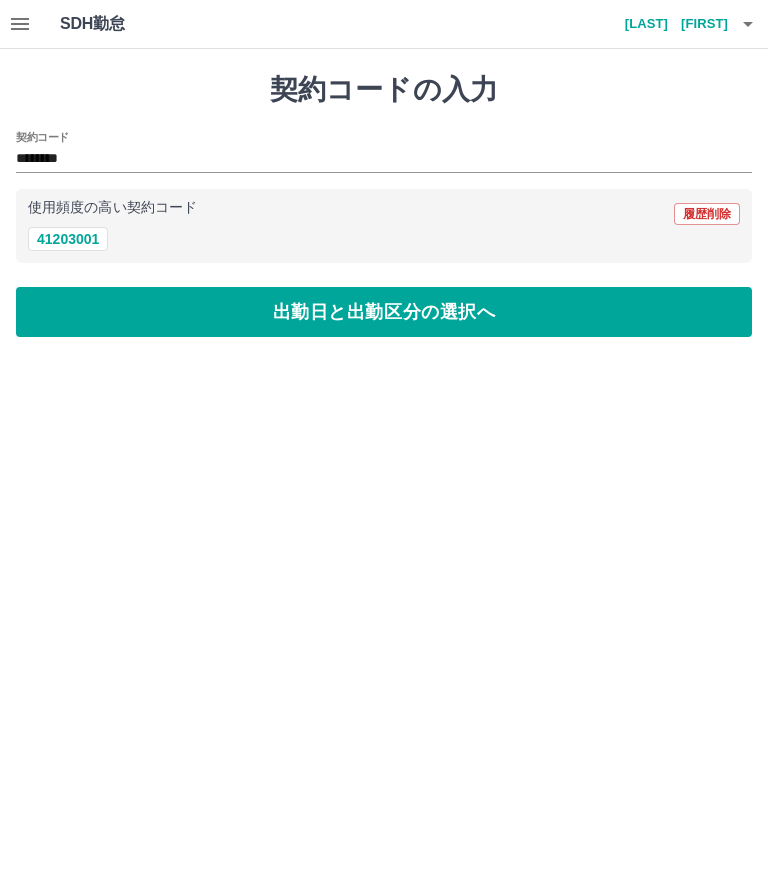 click on "出勤日と出勤区分の選択へ" at bounding box center [384, 312] 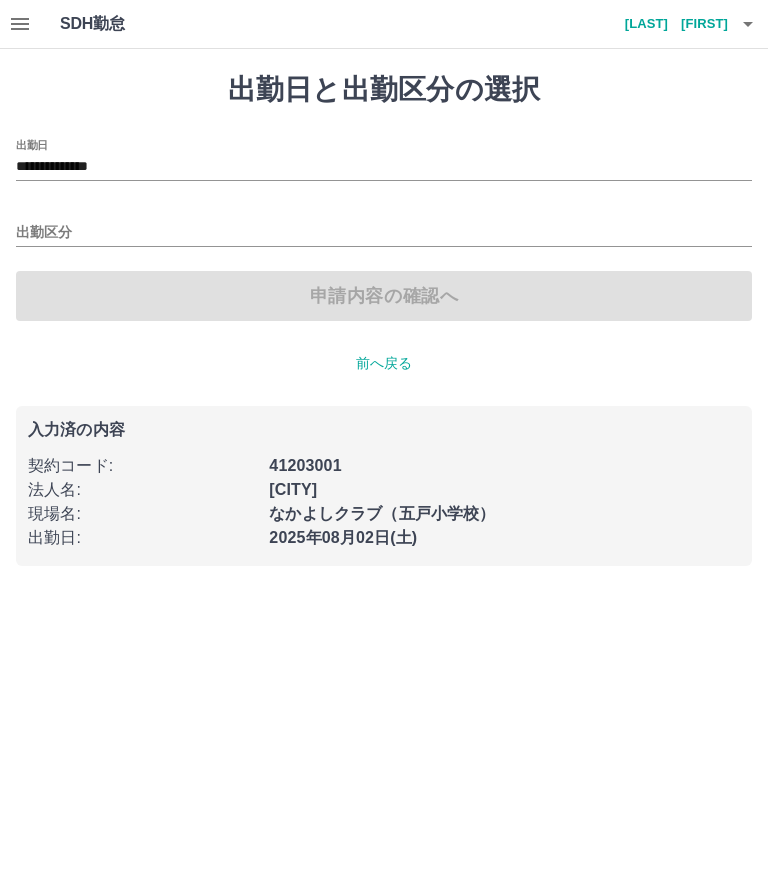 click on "出勤日" at bounding box center (32, 144) 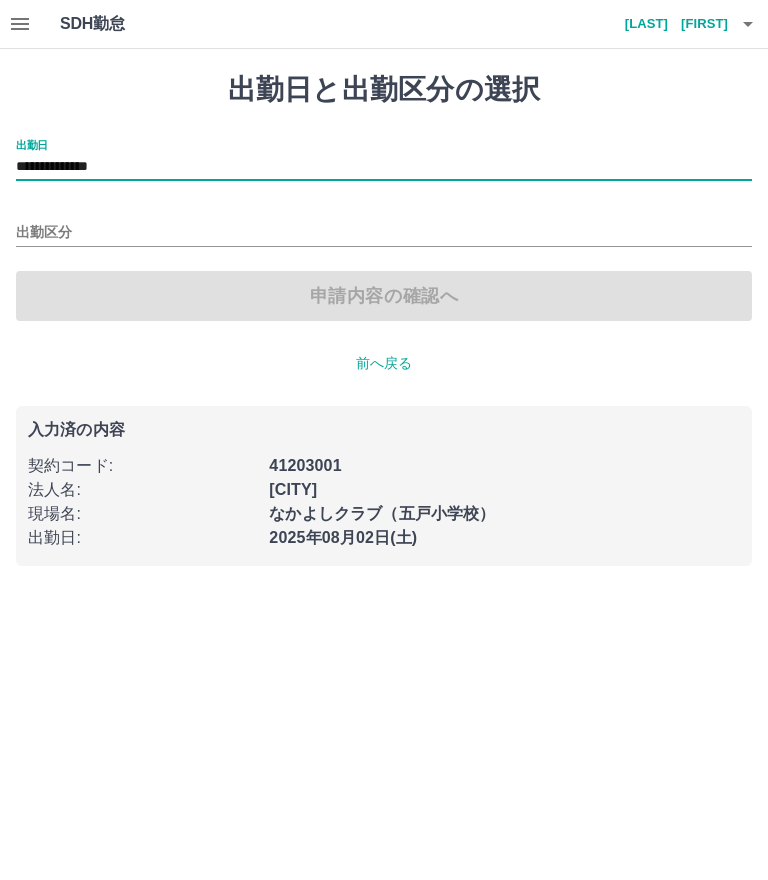 click on "**********" at bounding box center (384, 319) 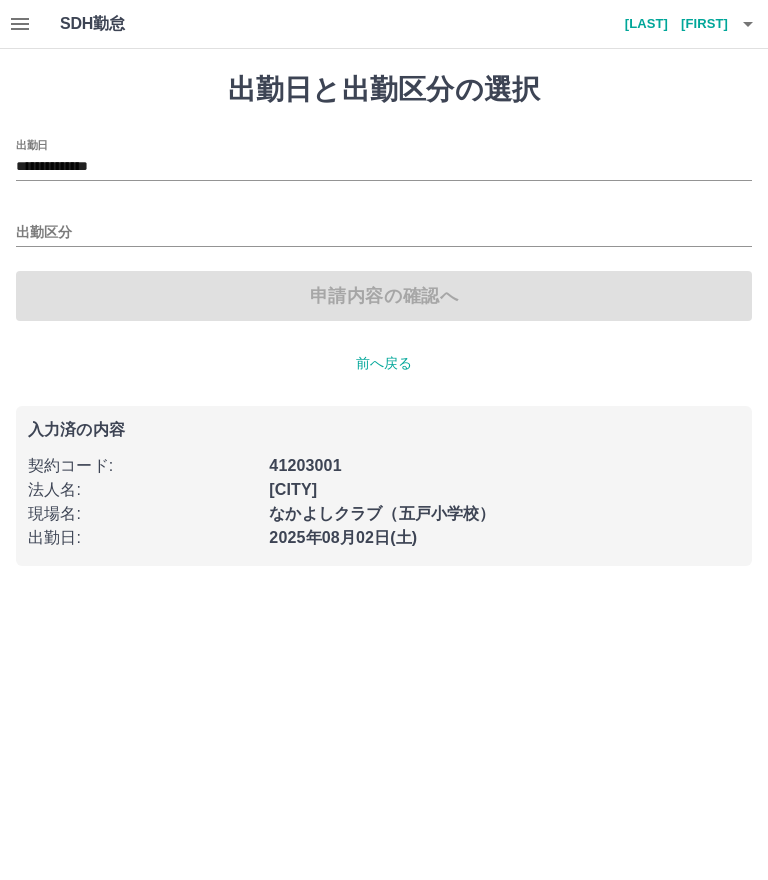 click on "出勤日" at bounding box center (32, 144) 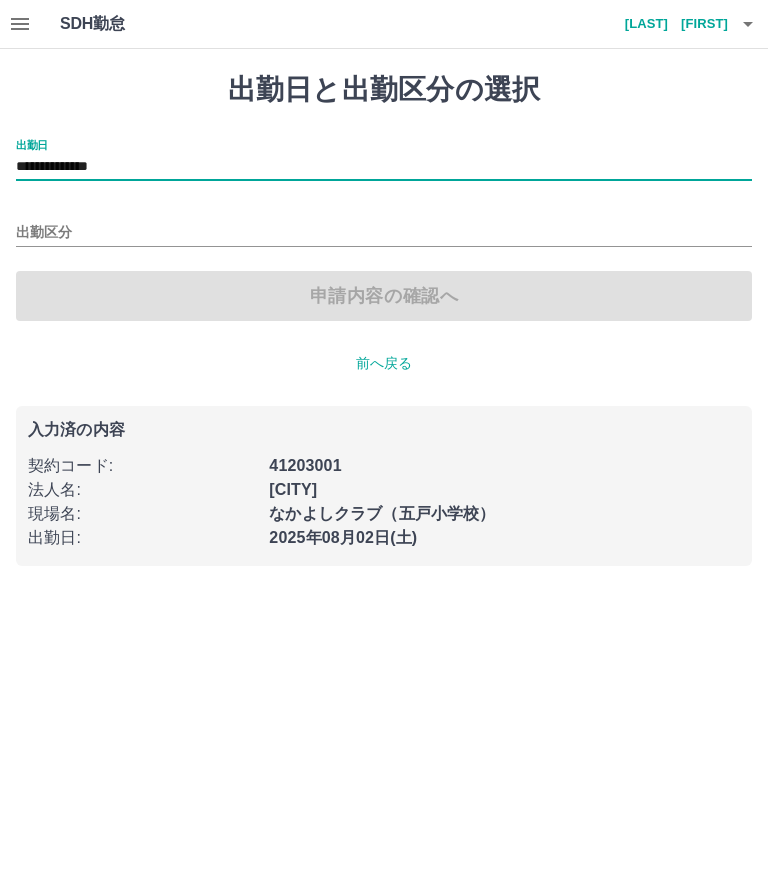 click on "**********" at bounding box center [384, 167] 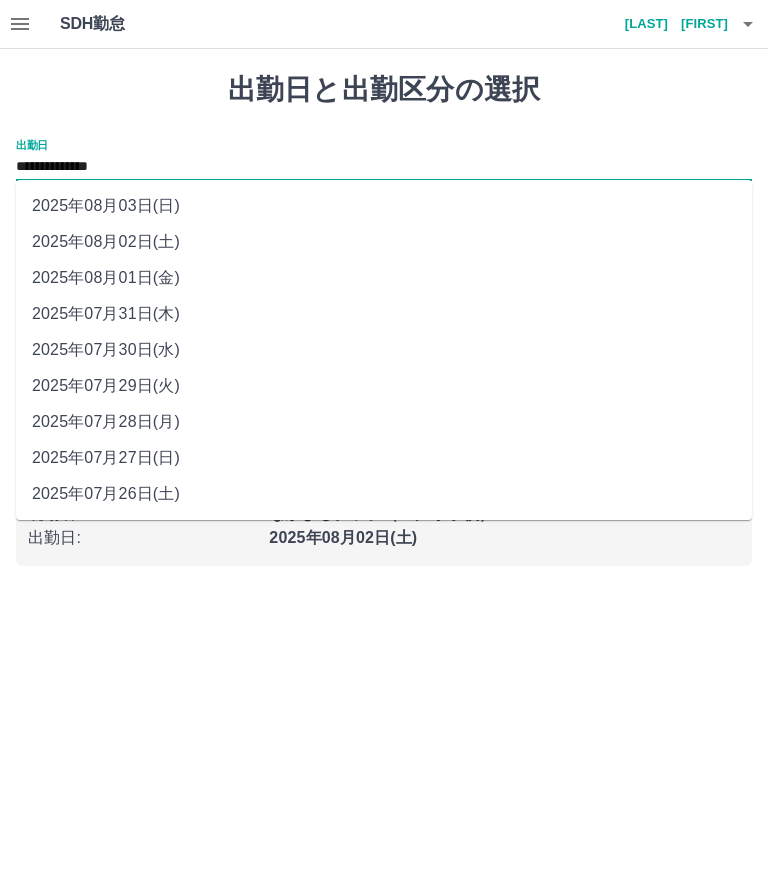 click on "2025年08月01日(金)" at bounding box center [384, 278] 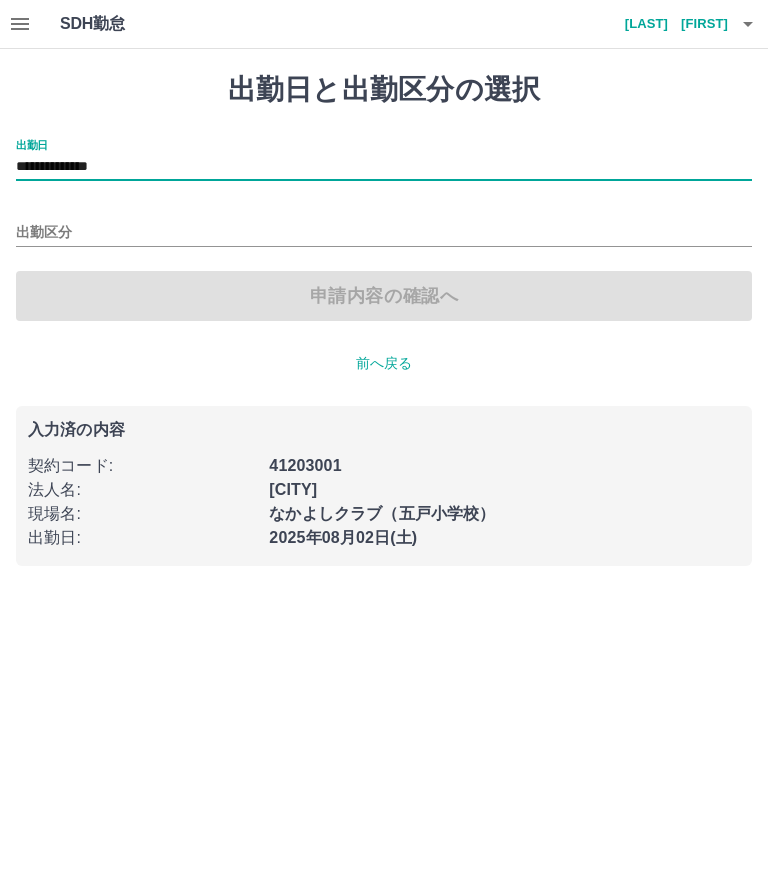 click on "出勤区分" at bounding box center (384, 233) 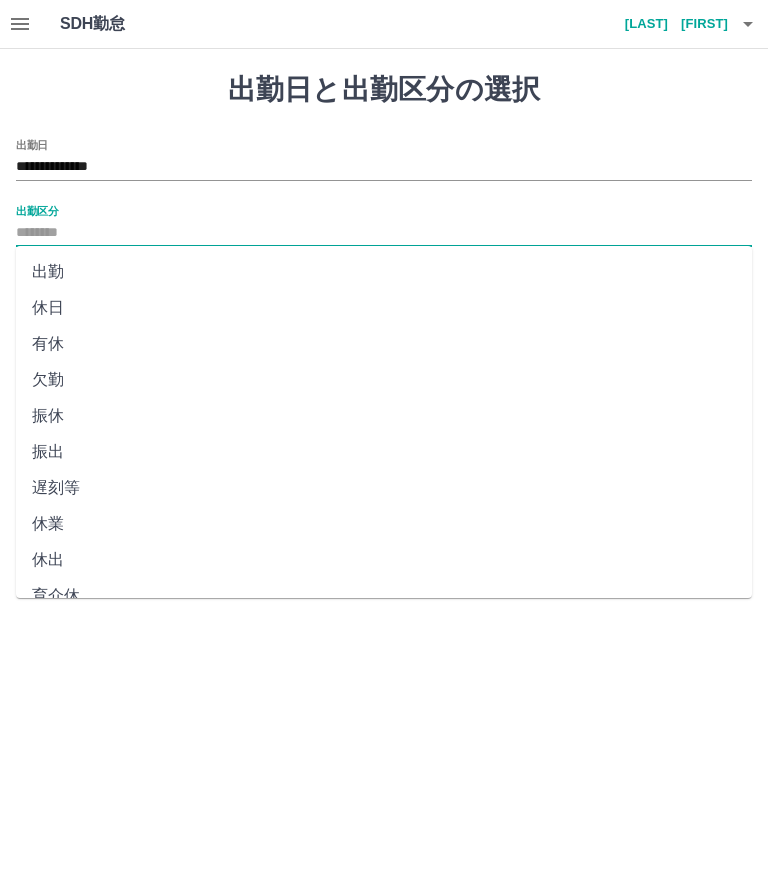 click on "休日" at bounding box center [384, 308] 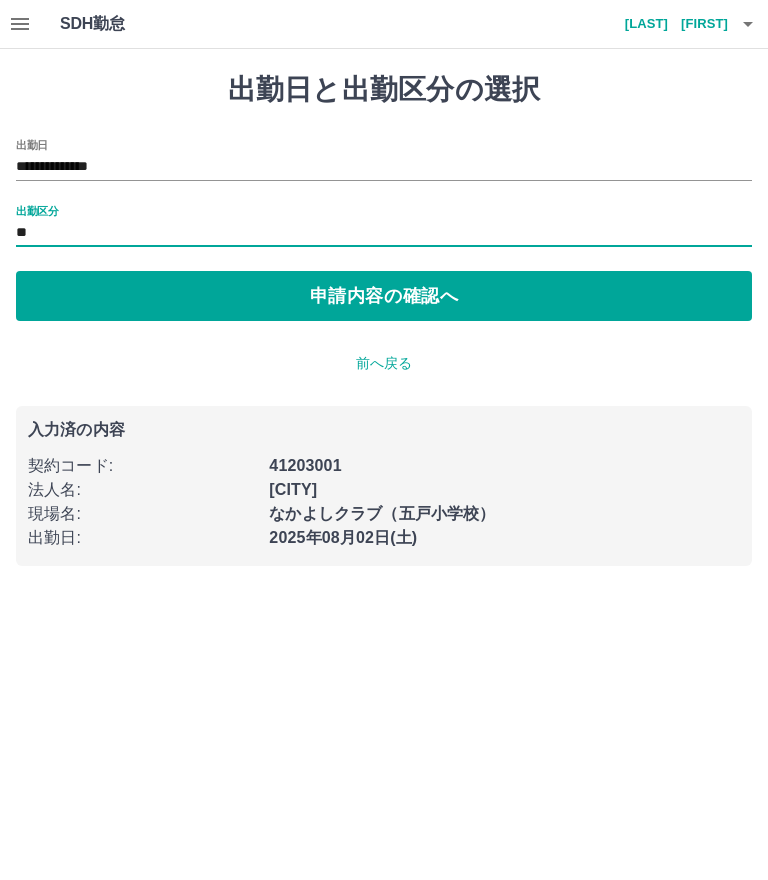 click on "申請内容の確認へ" at bounding box center [384, 296] 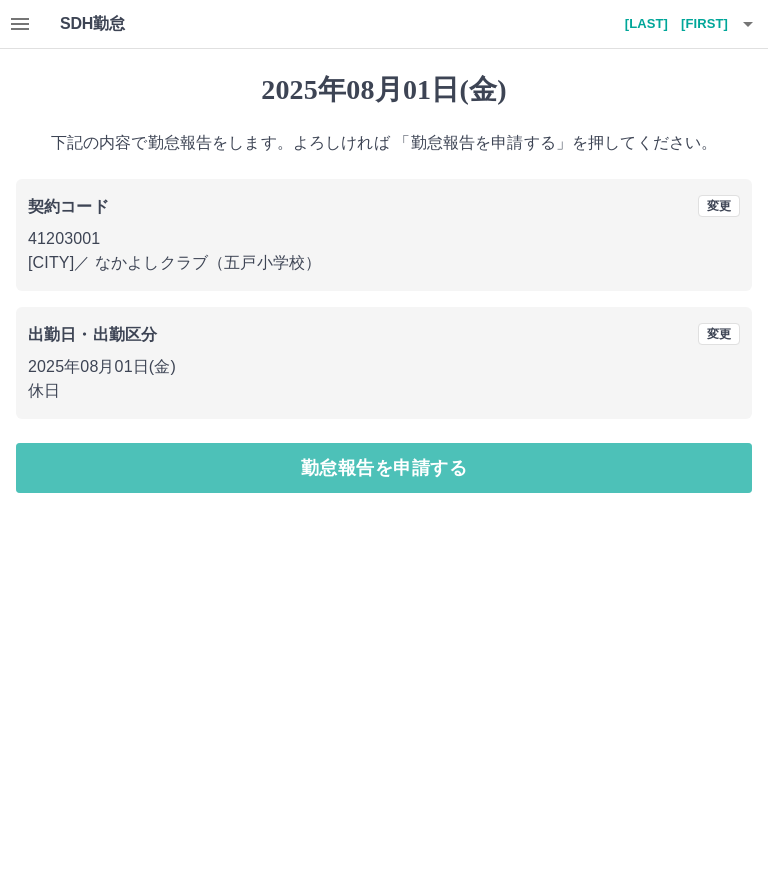 click on "勤怠報告を申請する" at bounding box center (384, 468) 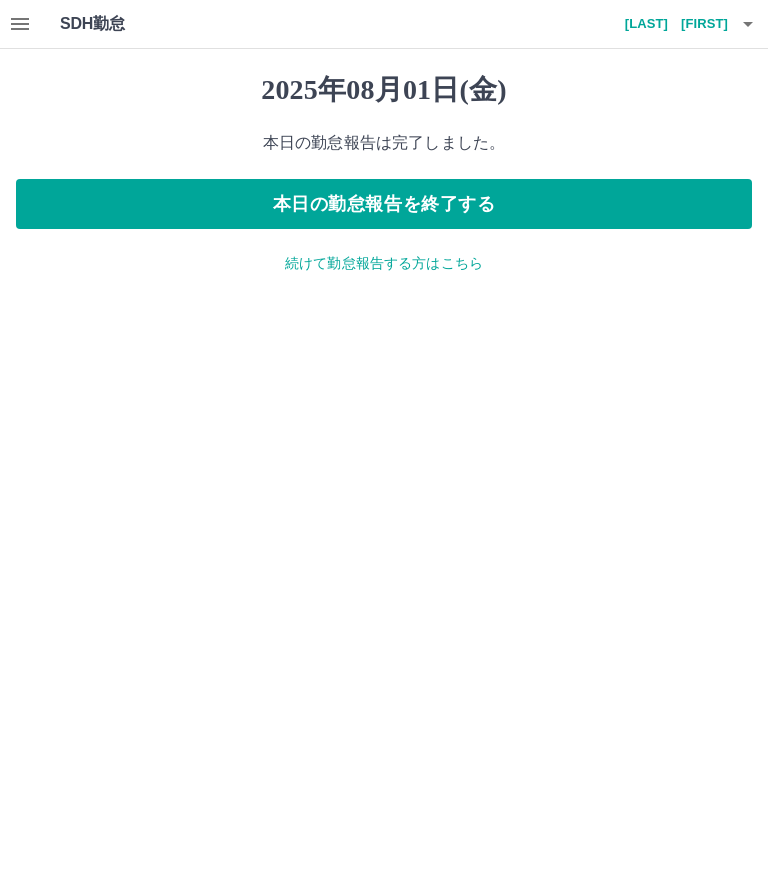 click on "本日の勤怠報告を終了する" at bounding box center (384, 204) 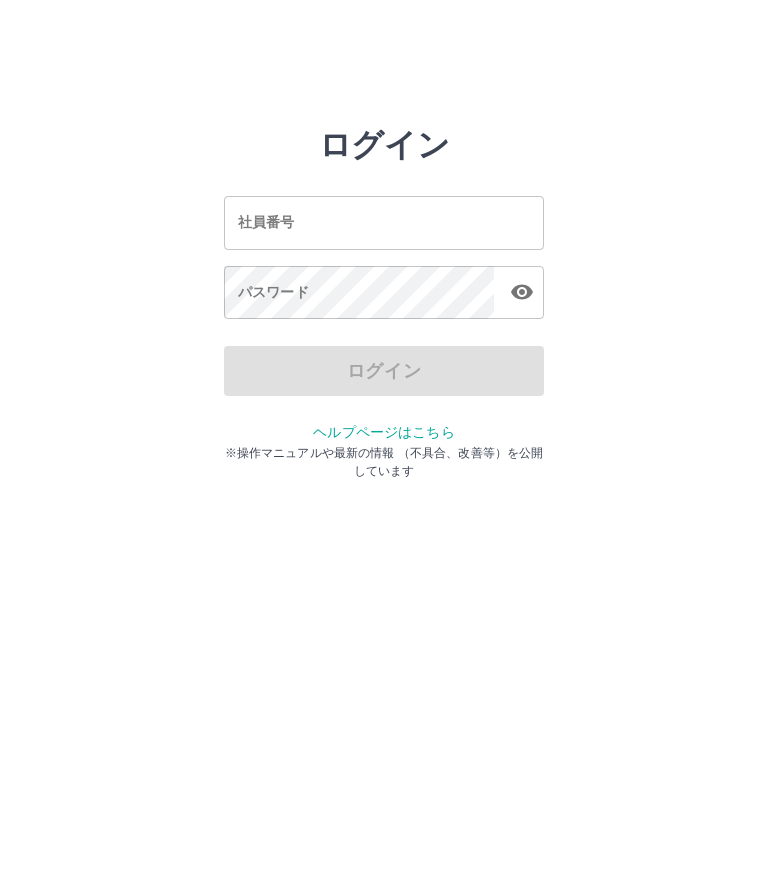 scroll, scrollTop: 0, scrollLeft: 0, axis: both 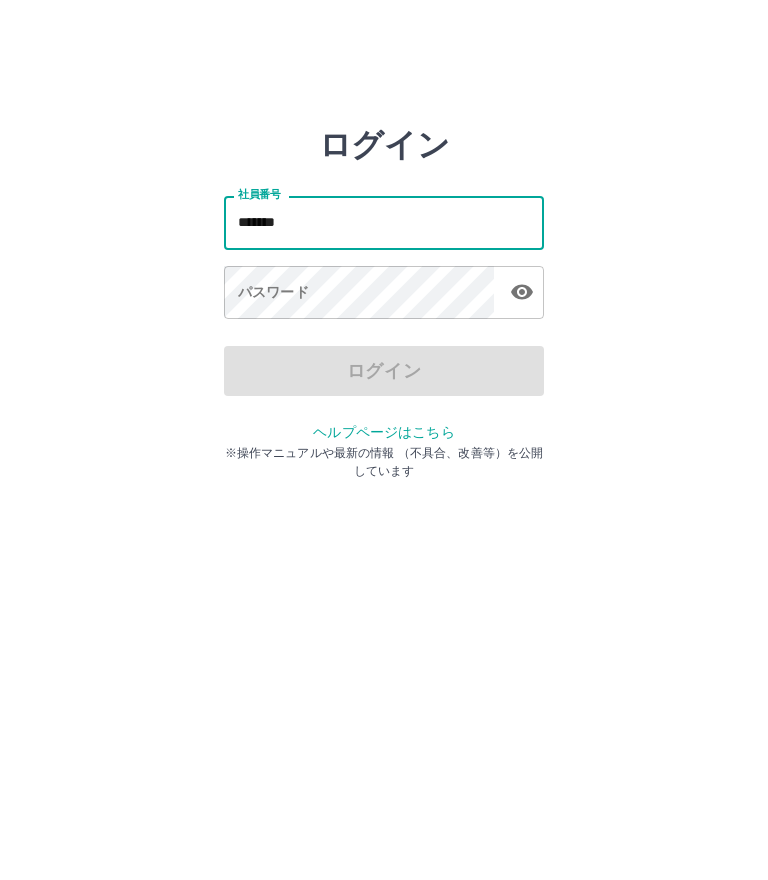 type on "*******" 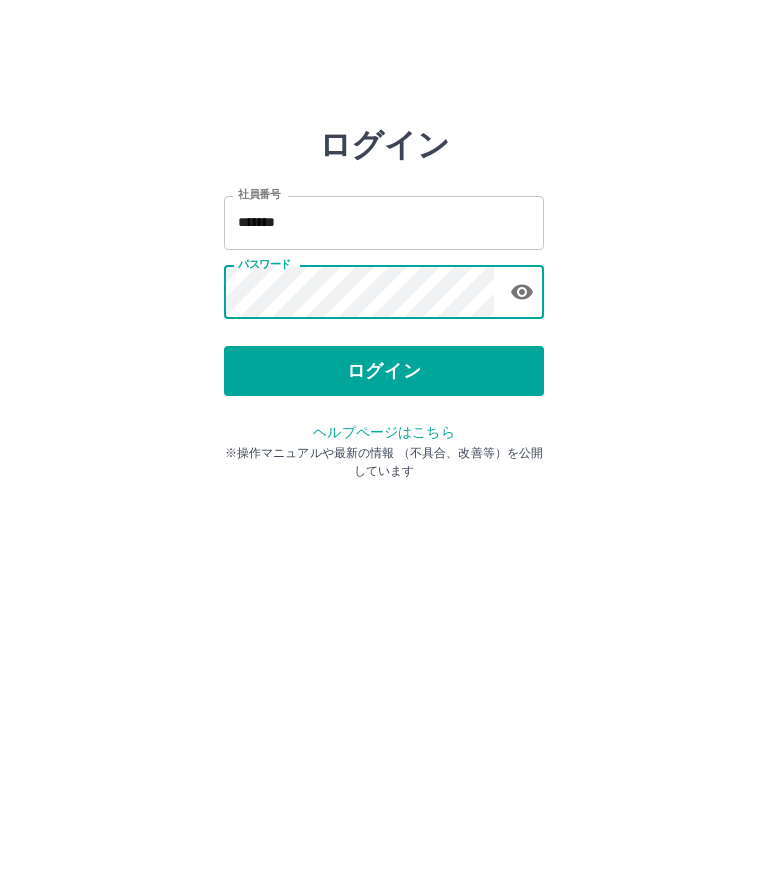 click on "ログイン" at bounding box center (384, 371) 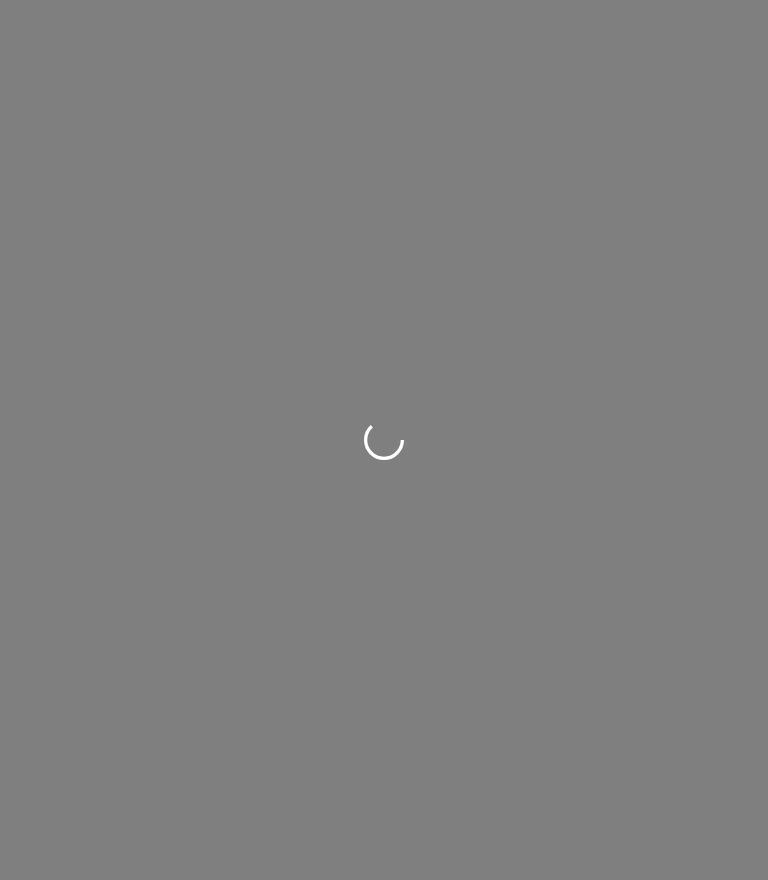 scroll, scrollTop: 0, scrollLeft: 0, axis: both 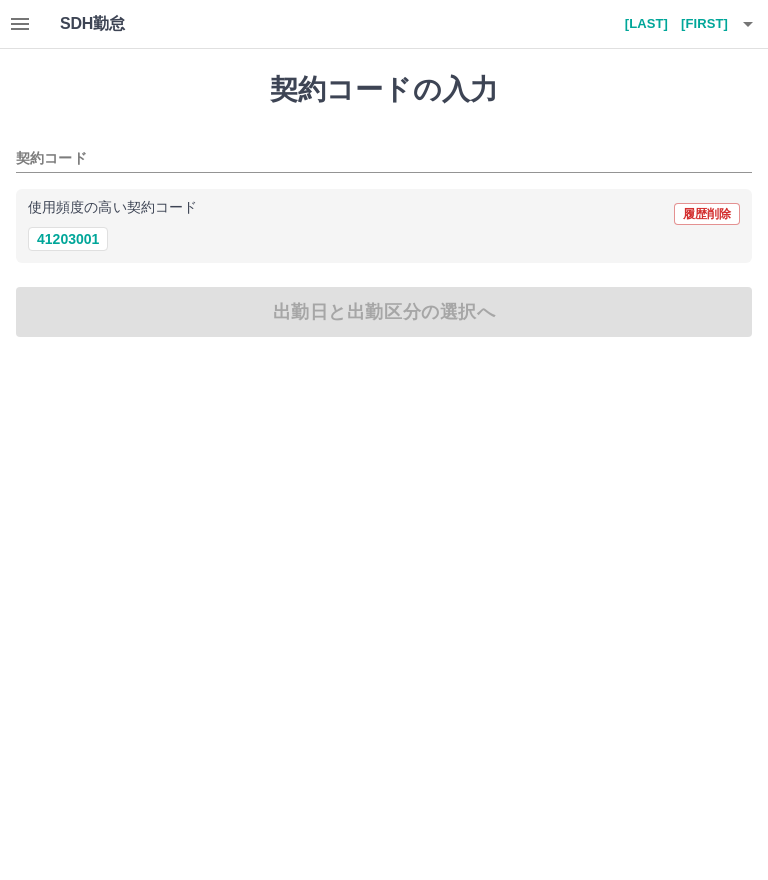 click on "41203001" at bounding box center [68, 239] 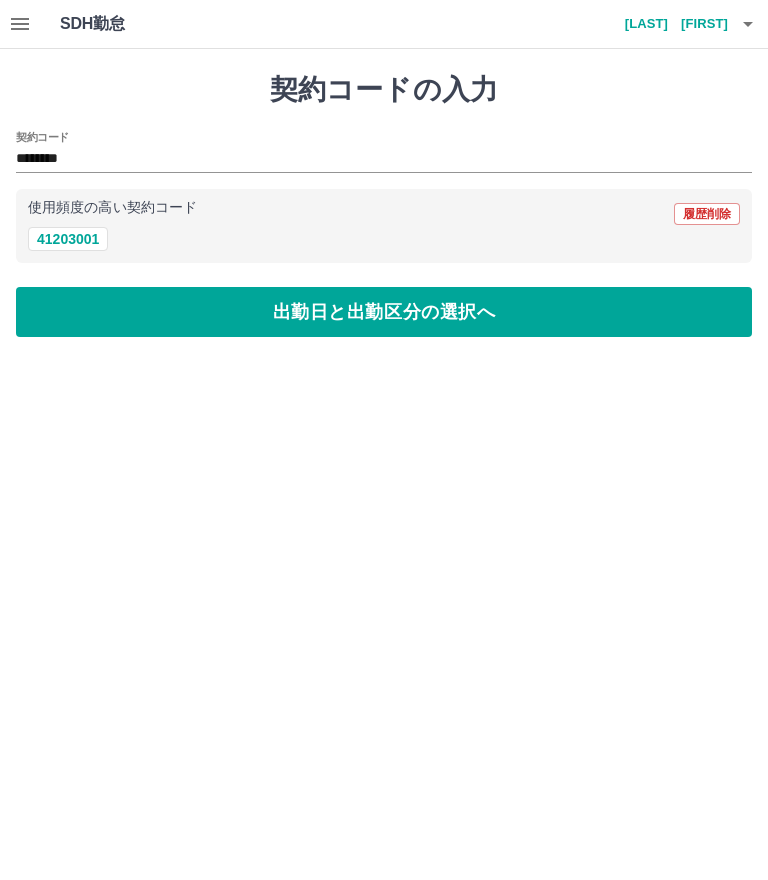 click on "出勤日と出勤区分の選択へ" at bounding box center (384, 312) 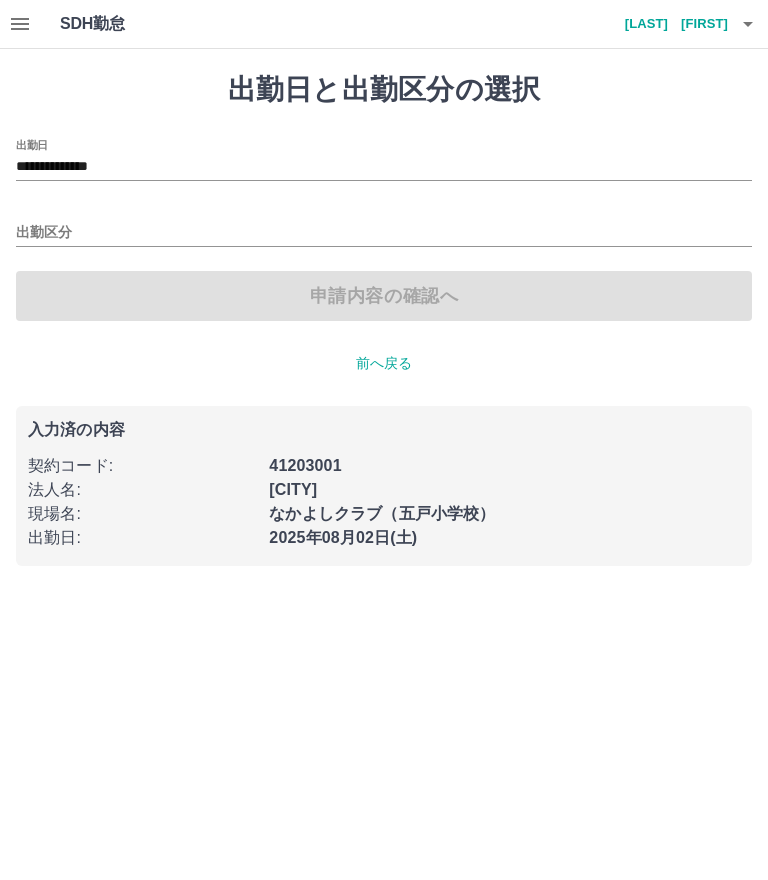 click on "出勤日" at bounding box center (32, 144) 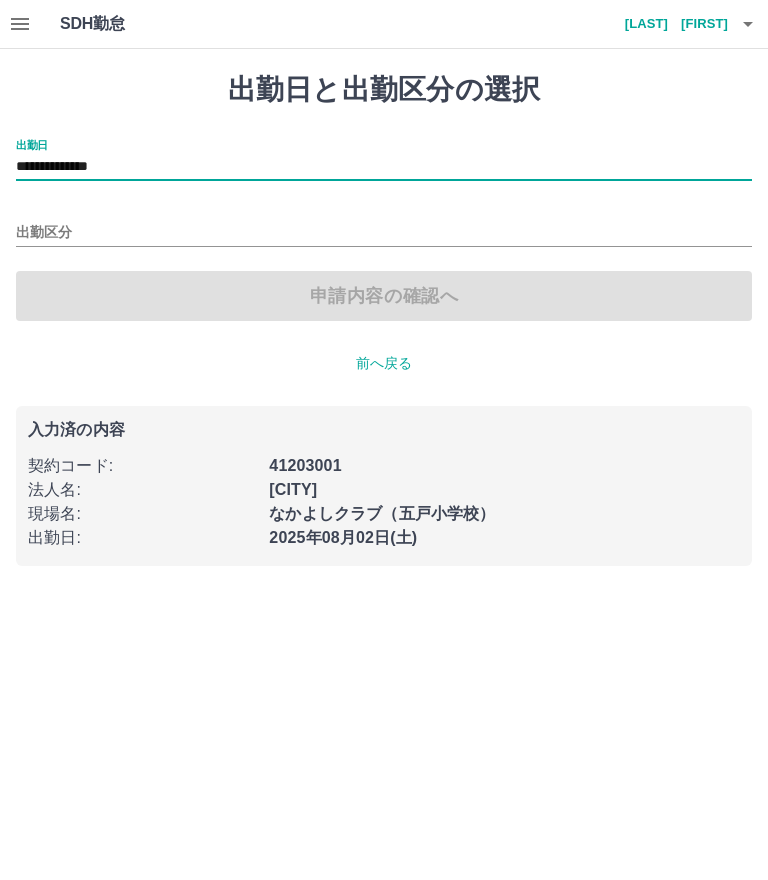 click on "**********" at bounding box center (384, 160) 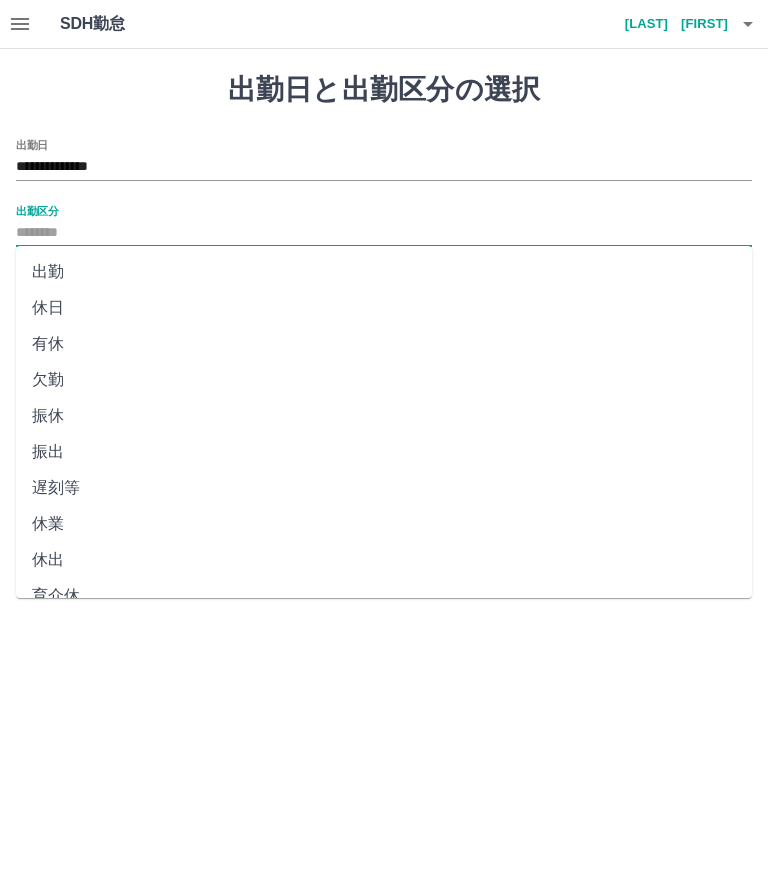 click on "**********" at bounding box center (384, 167) 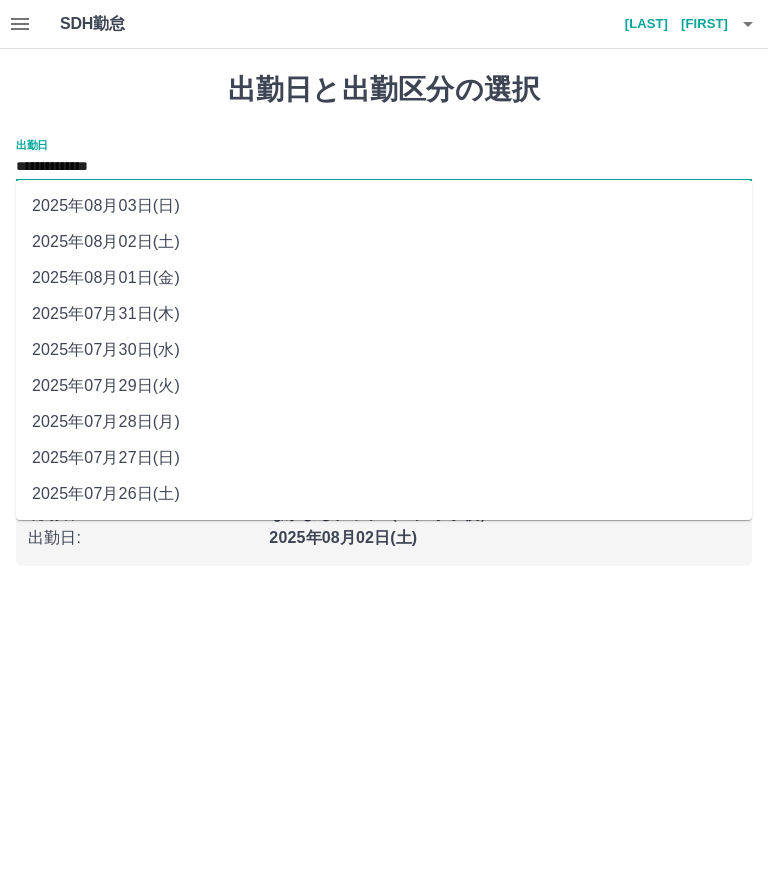 click on "2025年08月03日(日)" at bounding box center (384, 206) 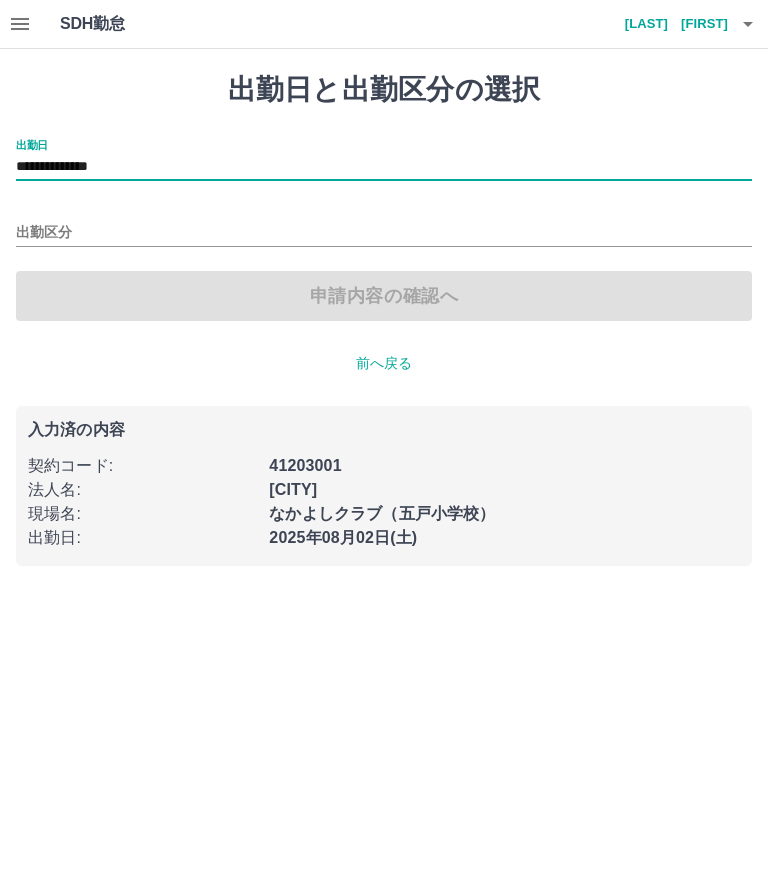 click on "出勤区分" at bounding box center (384, 233) 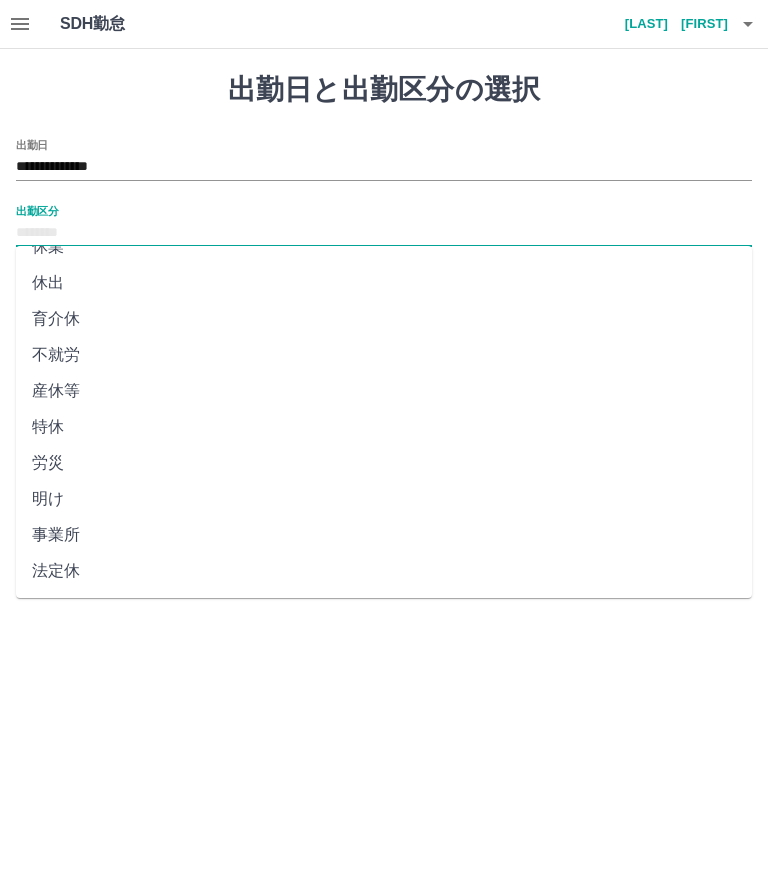scroll, scrollTop: 276, scrollLeft: 0, axis: vertical 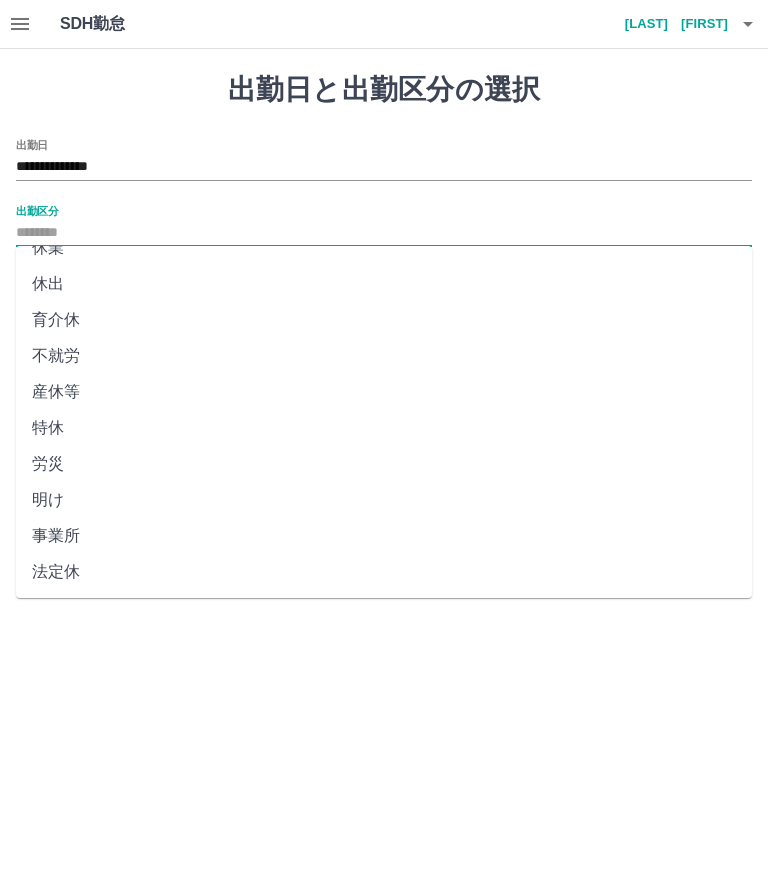 click on "法定休" at bounding box center [384, 572] 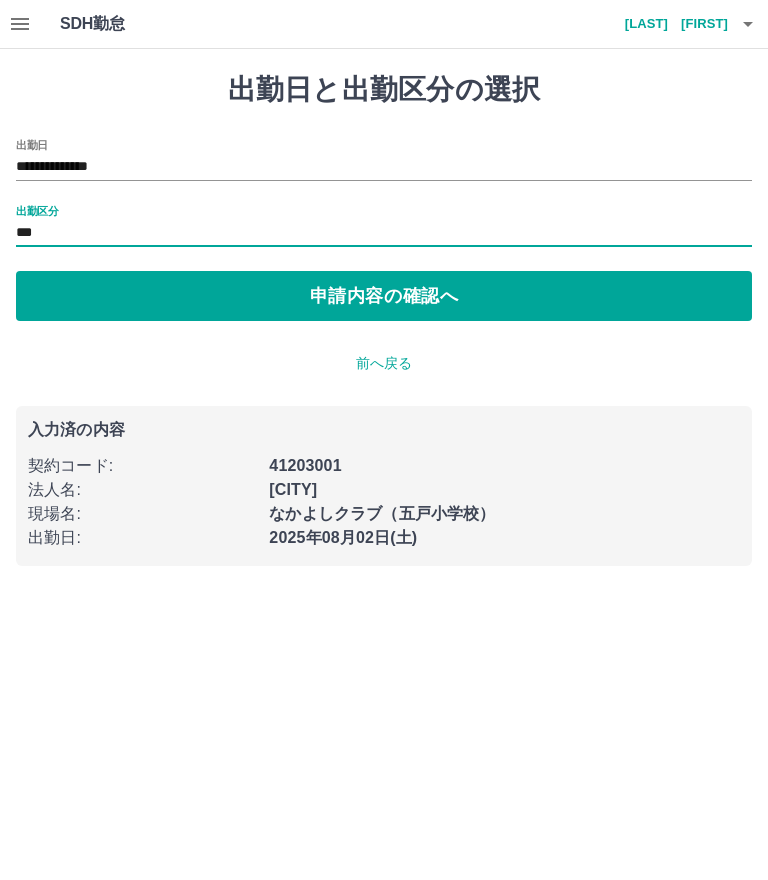 click on "申請内容の確認へ" at bounding box center (384, 296) 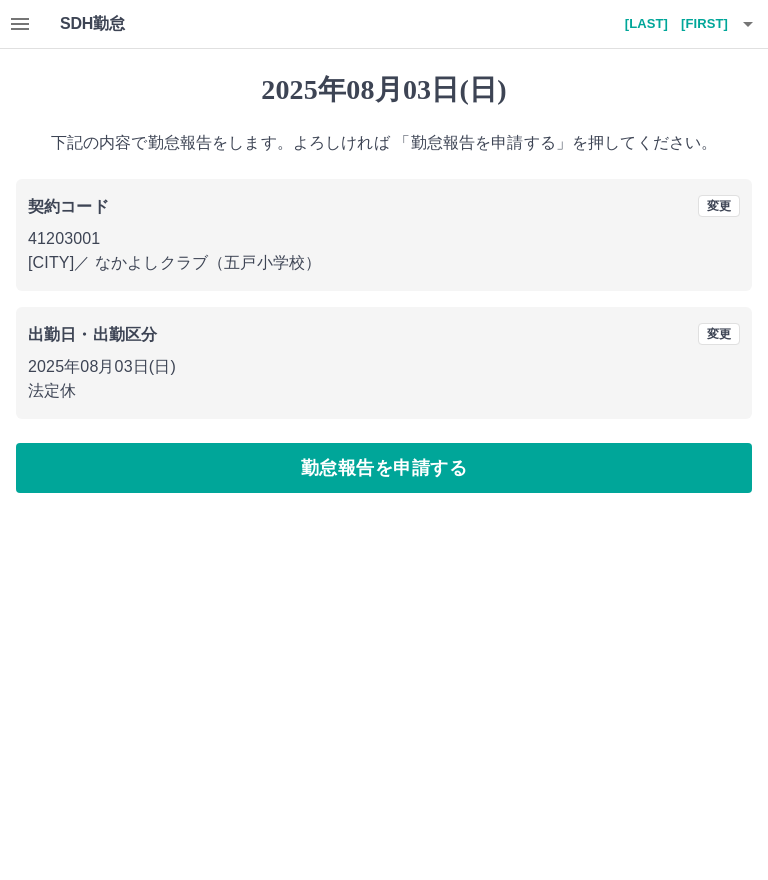 click on "勤怠報告を申請する" at bounding box center [384, 468] 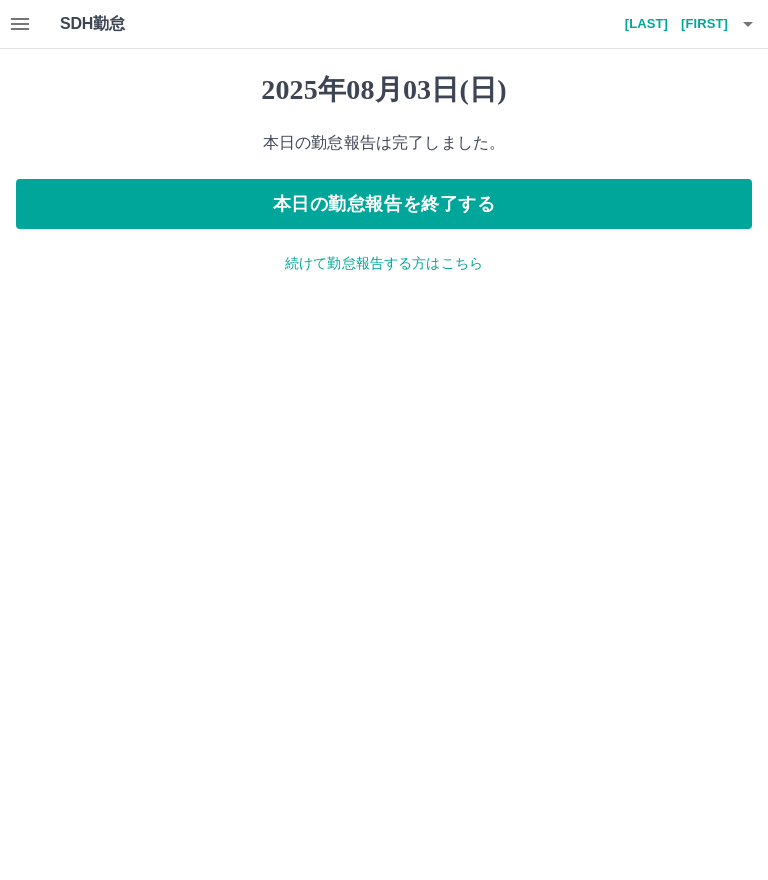 click on "本日の勤怠報告を終了する" at bounding box center (384, 204) 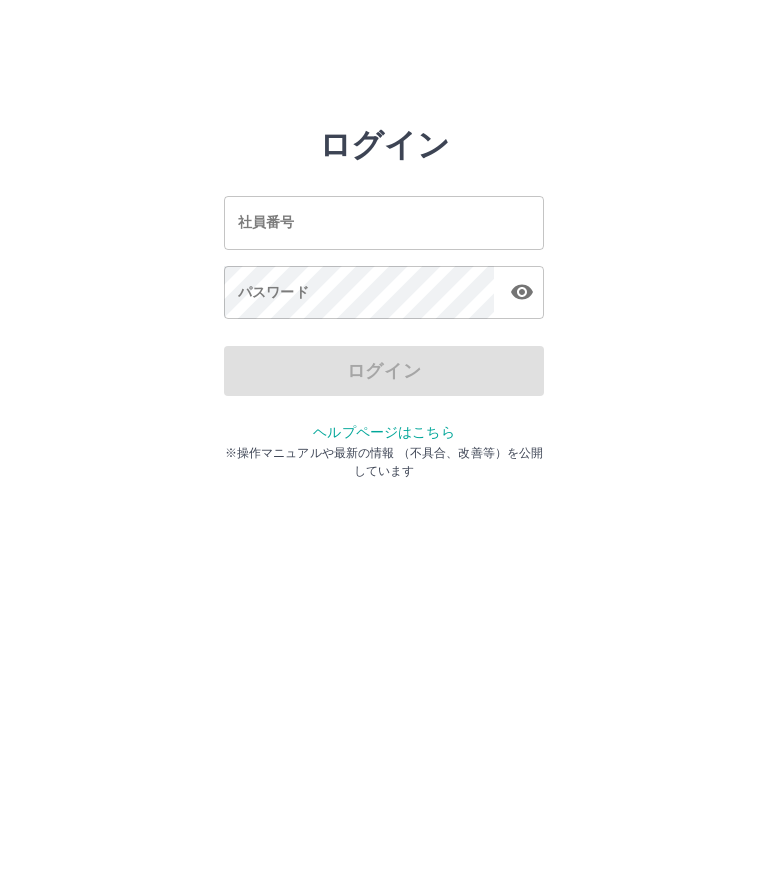 scroll, scrollTop: 0, scrollLeft: 0, axis: both 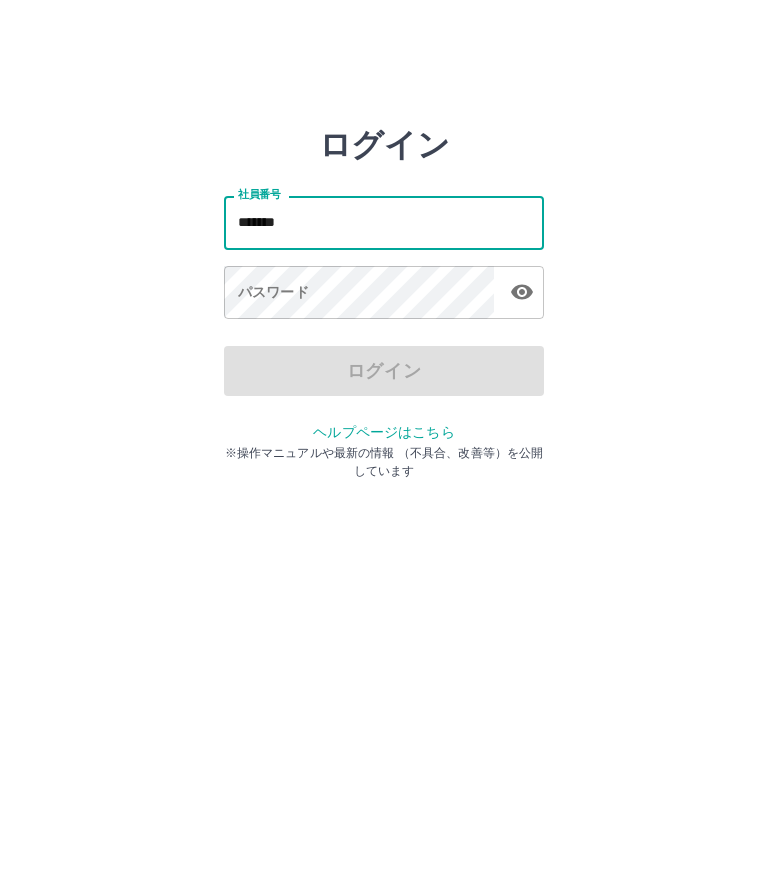 click on "パスワード パスワード" at bounding box center (384, 294) 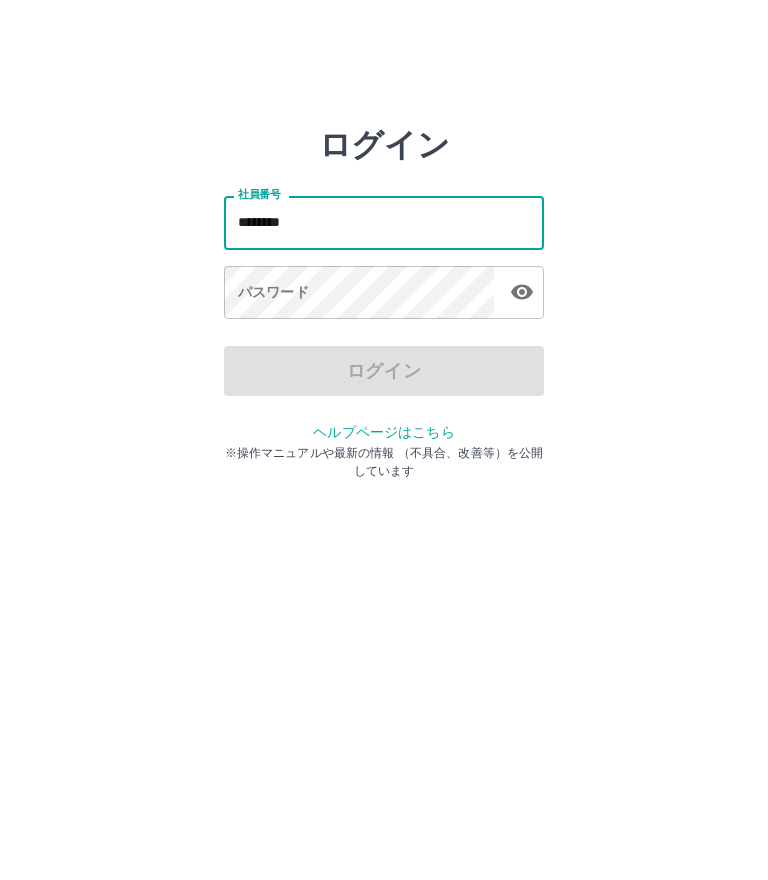 type on "*******" 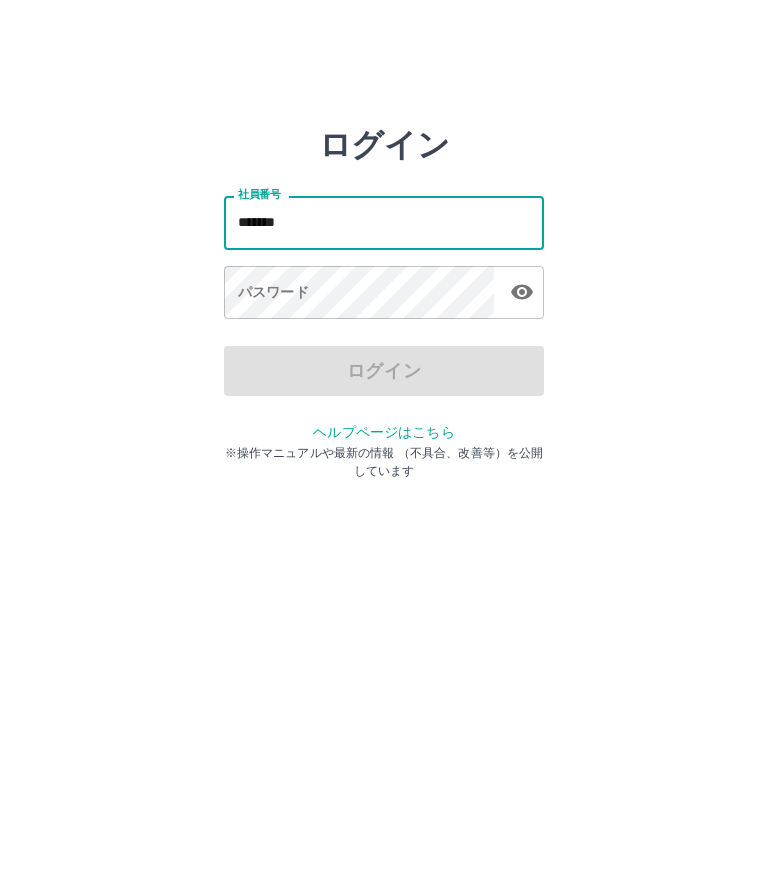 click on "パスワード パスワード" at bounding box center [384, 294] 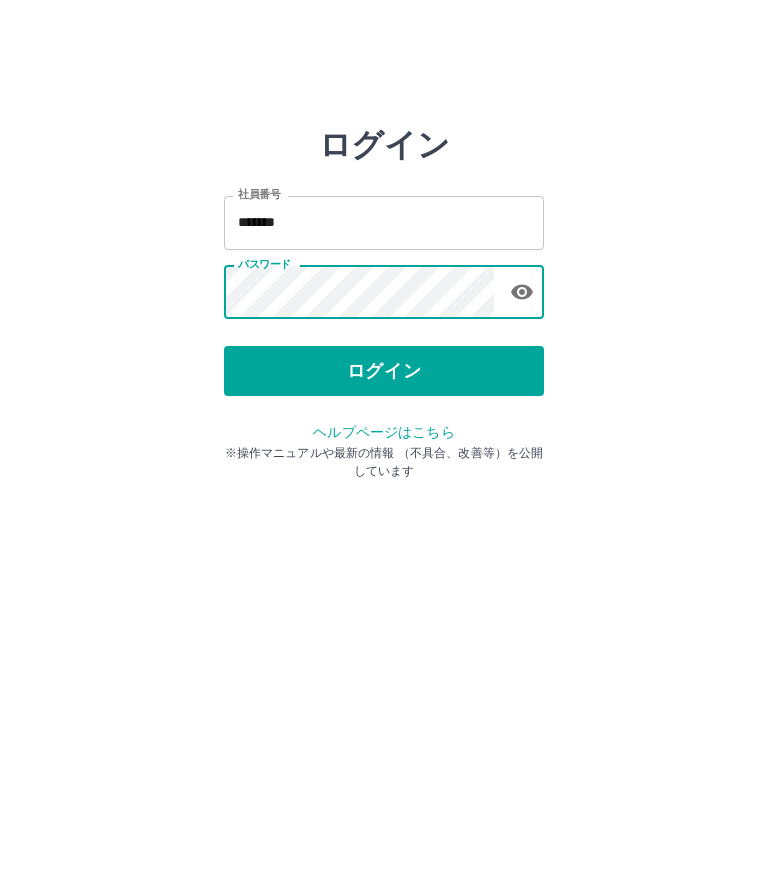 click on "ログイン" at bounding box center (384, 371) 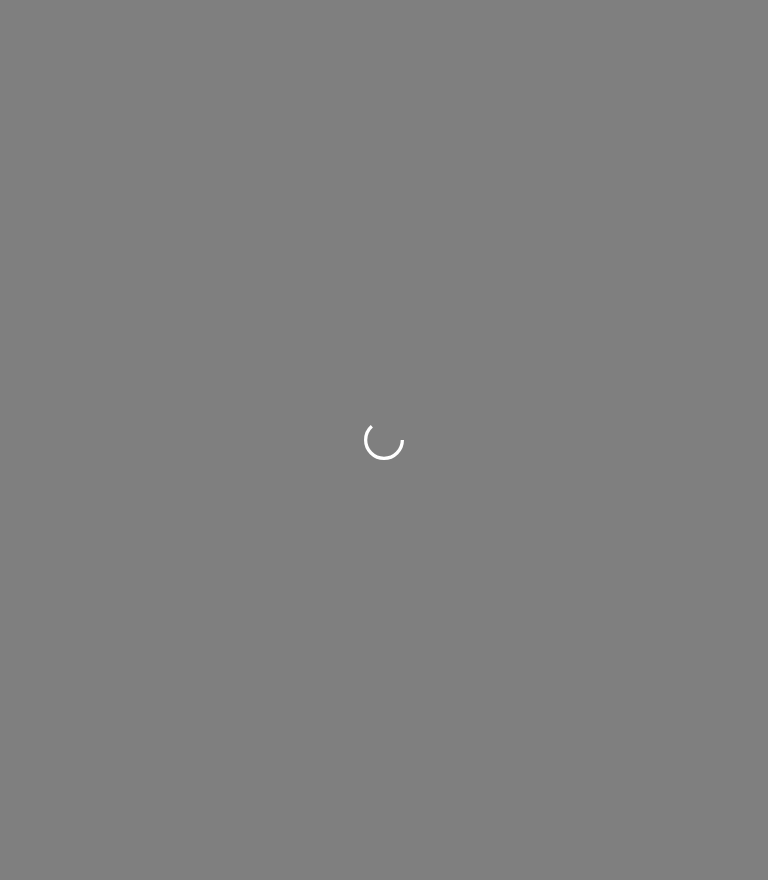 scroll, scrollTop: 0, scrollLeft: 0, axis: both 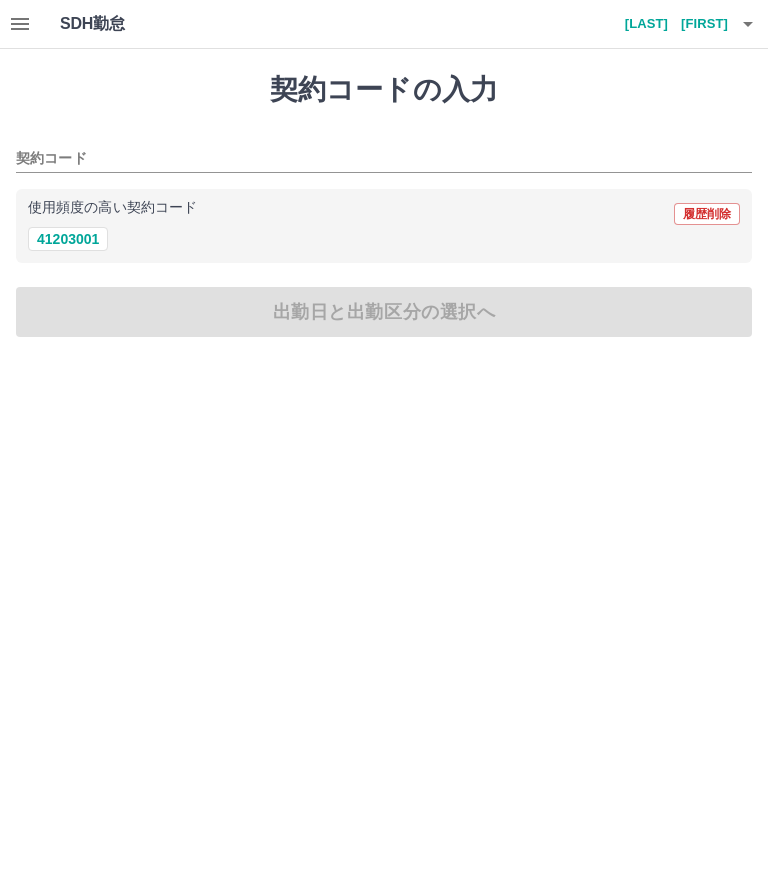 click on "41203001" at bounding box center (68, 239) 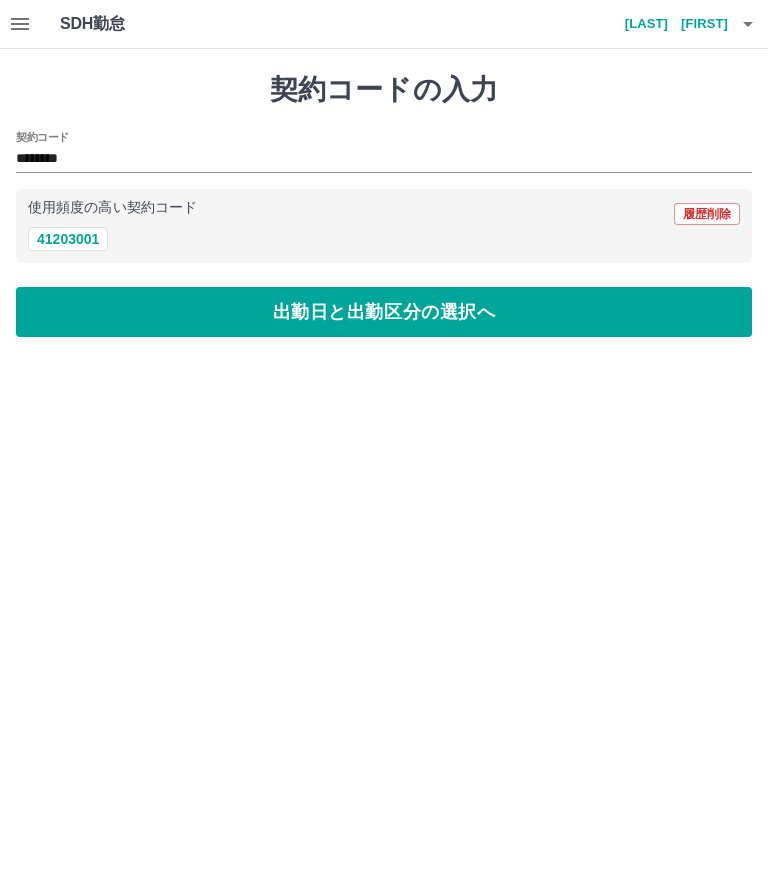 click on "出勤日と出勤区分の選択へ" at bounding box center [384, 312] 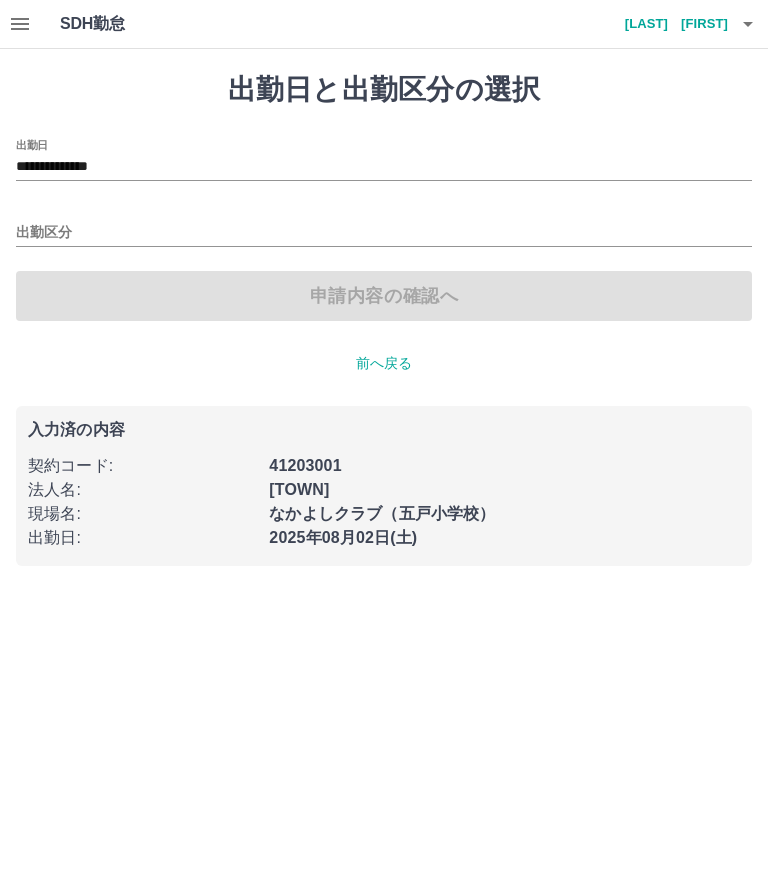 click on "**********" at bounding box center [384, 167] 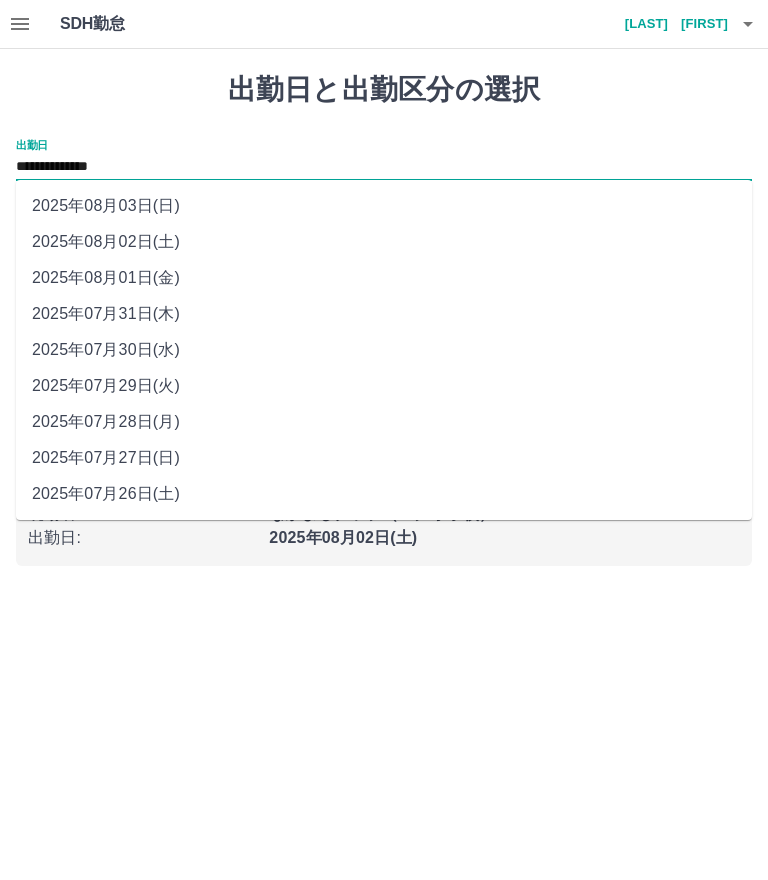 click on "2025年08月03日(日)" at bounding box center [384, 206] 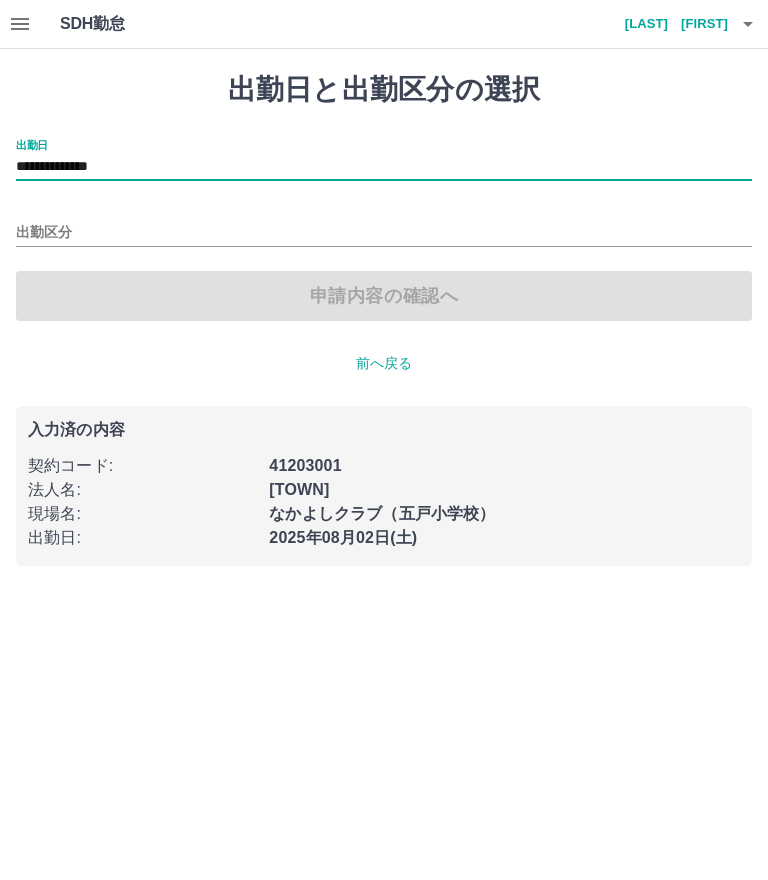 click on "出勤区分" at bounding box center [384, 233] 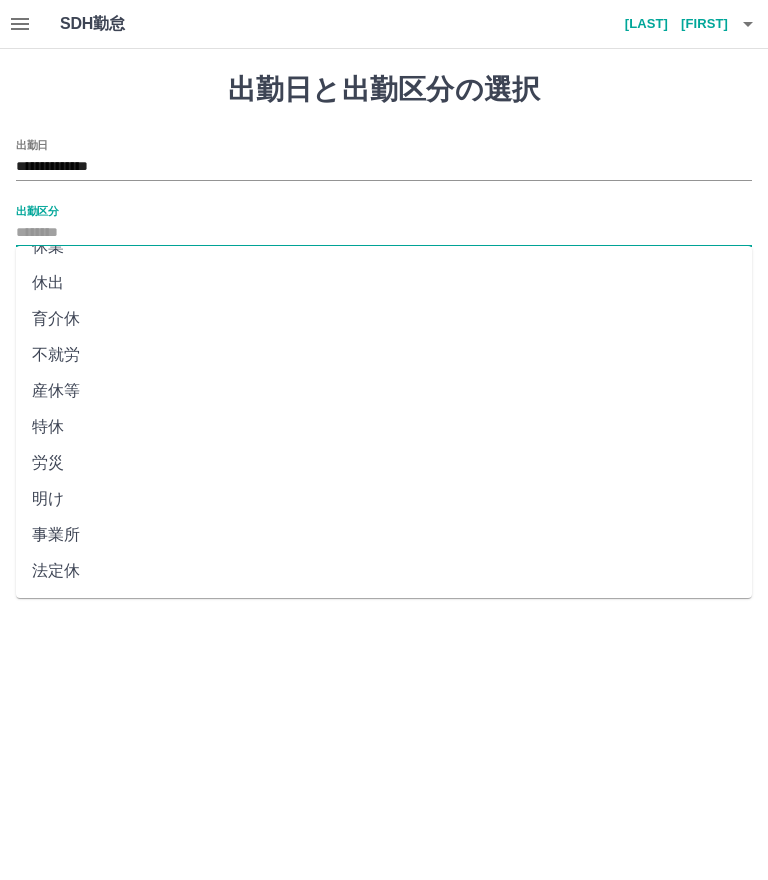 scroll, scrollTop: 276, scrollLeft: 0, axis: vertical 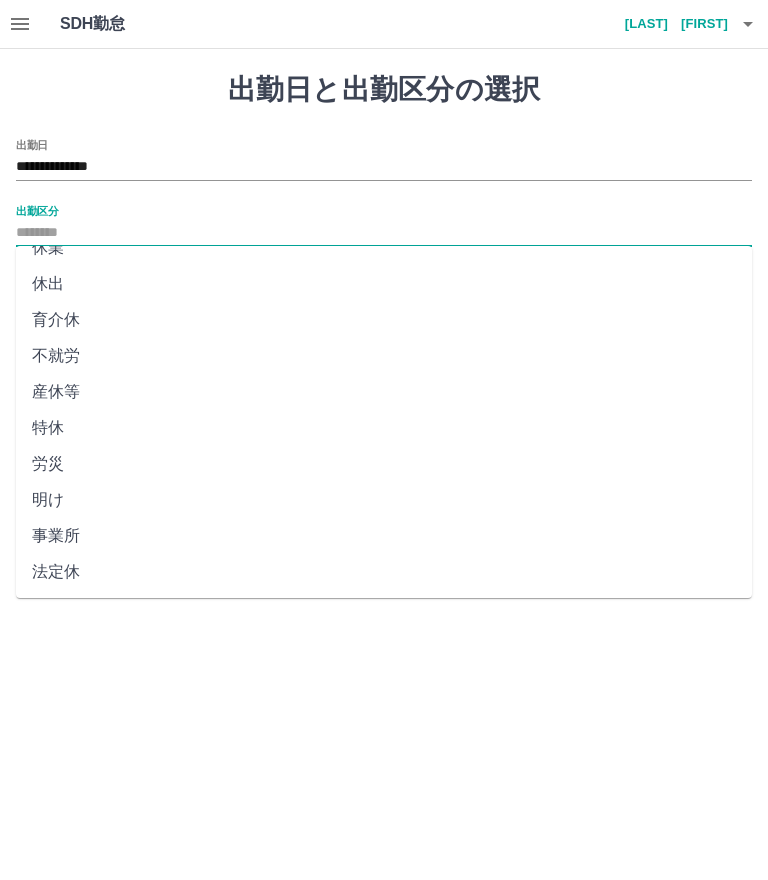 click on "法定休" at bounding box center [384, 572] 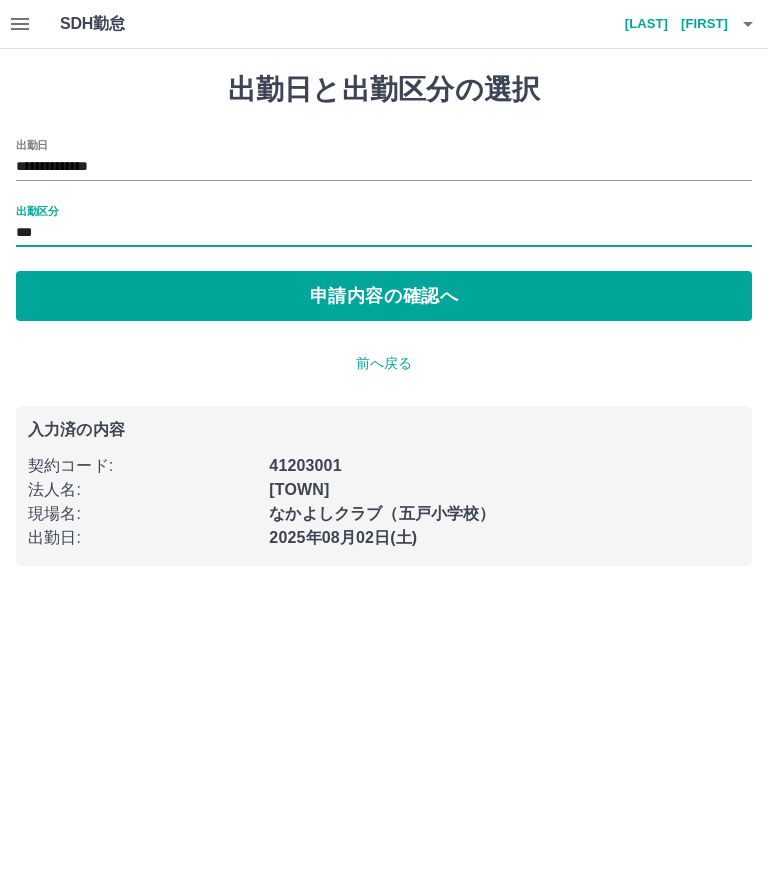 click on "申請内容の確認へ" at bounding box center [384, 296] 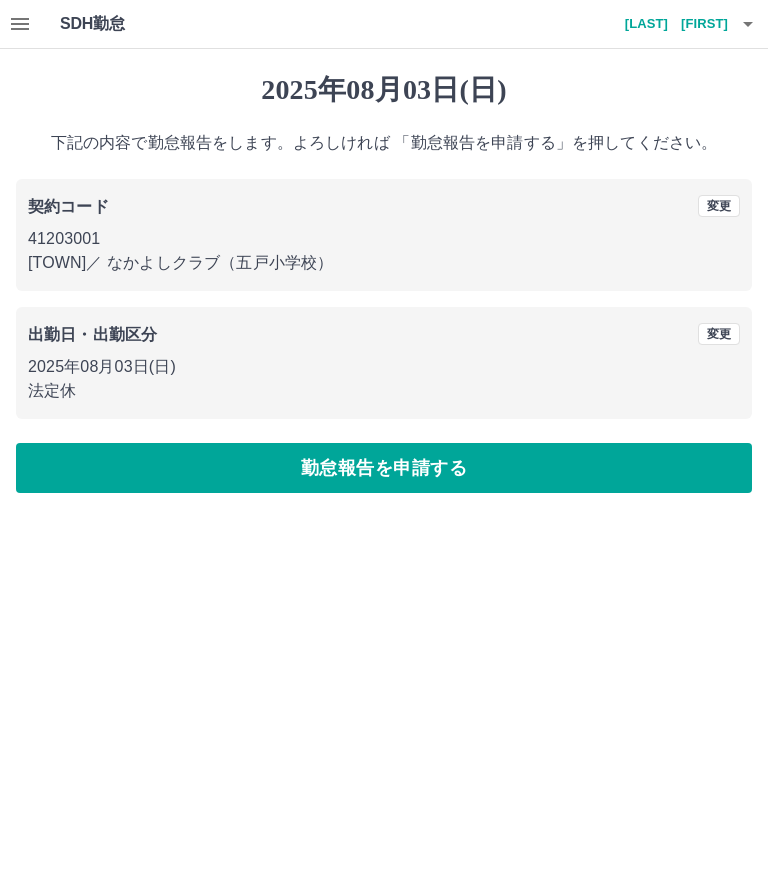 click on "勤怠報告を申請する" at bounding box center (384, 468) 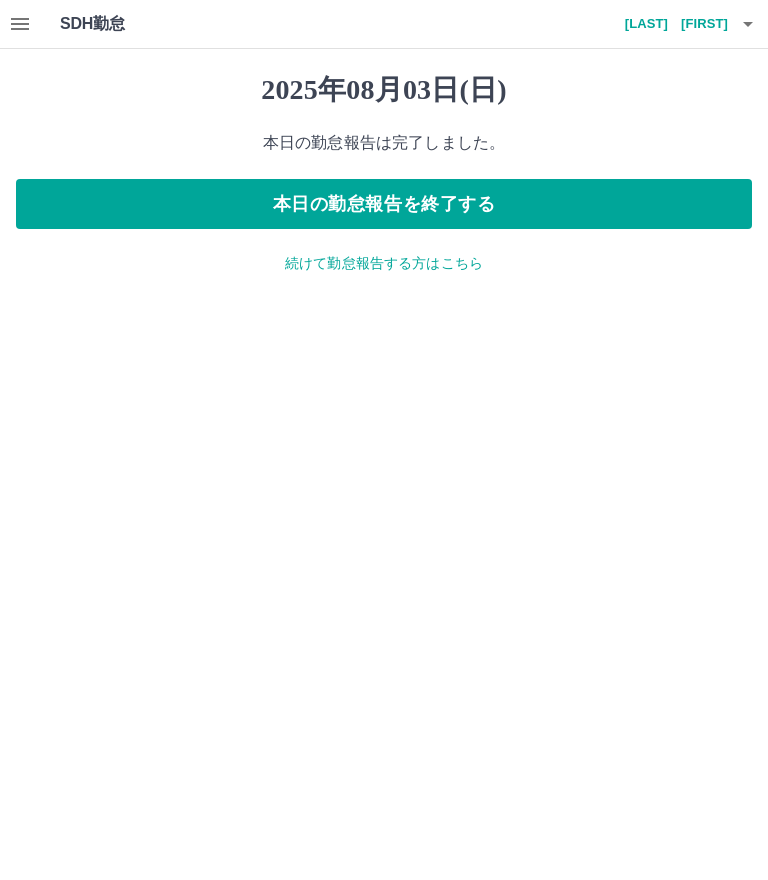 click on "本日の勤怠報告を終了する" at bounding box center (384, 204) 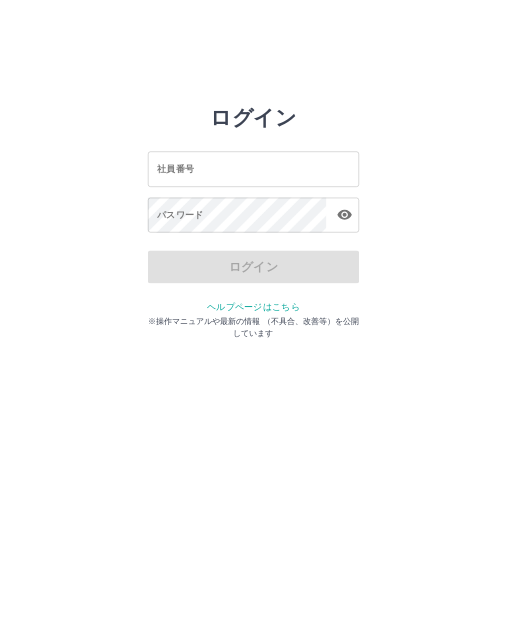 scroll, scrollTop: 0, scrollLeft: 0, axis: both 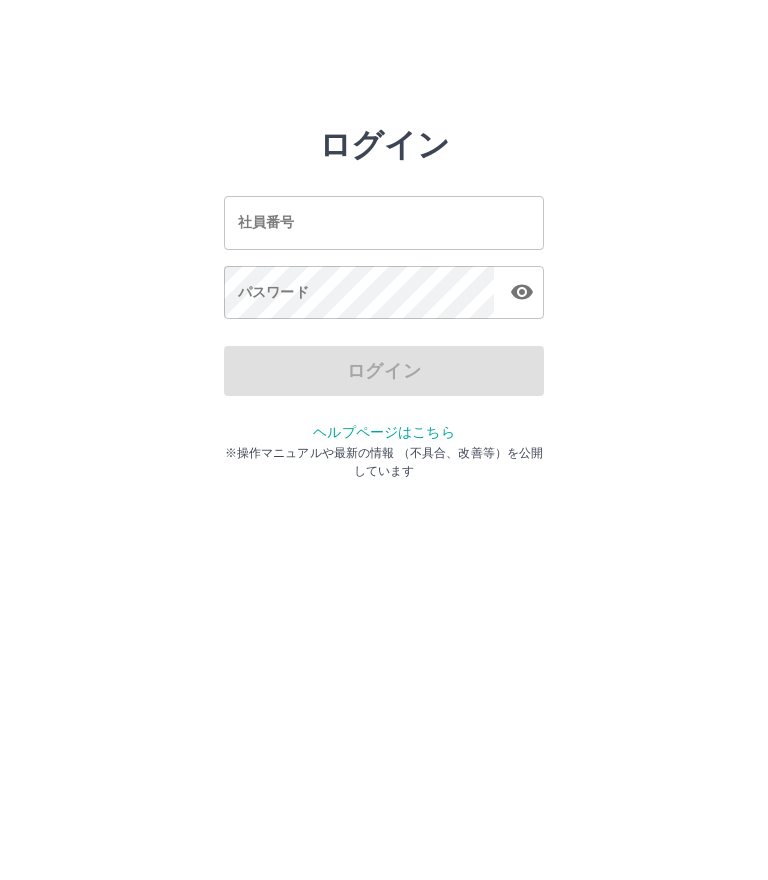 click on "ログイン 社員番号 社員番号 パスワード パスワード ログイン ヘルプページはこちら ※操作マニュアルや最新の情報 （不具合、改善等）を公開しています" at bounding box center [384, 223] 